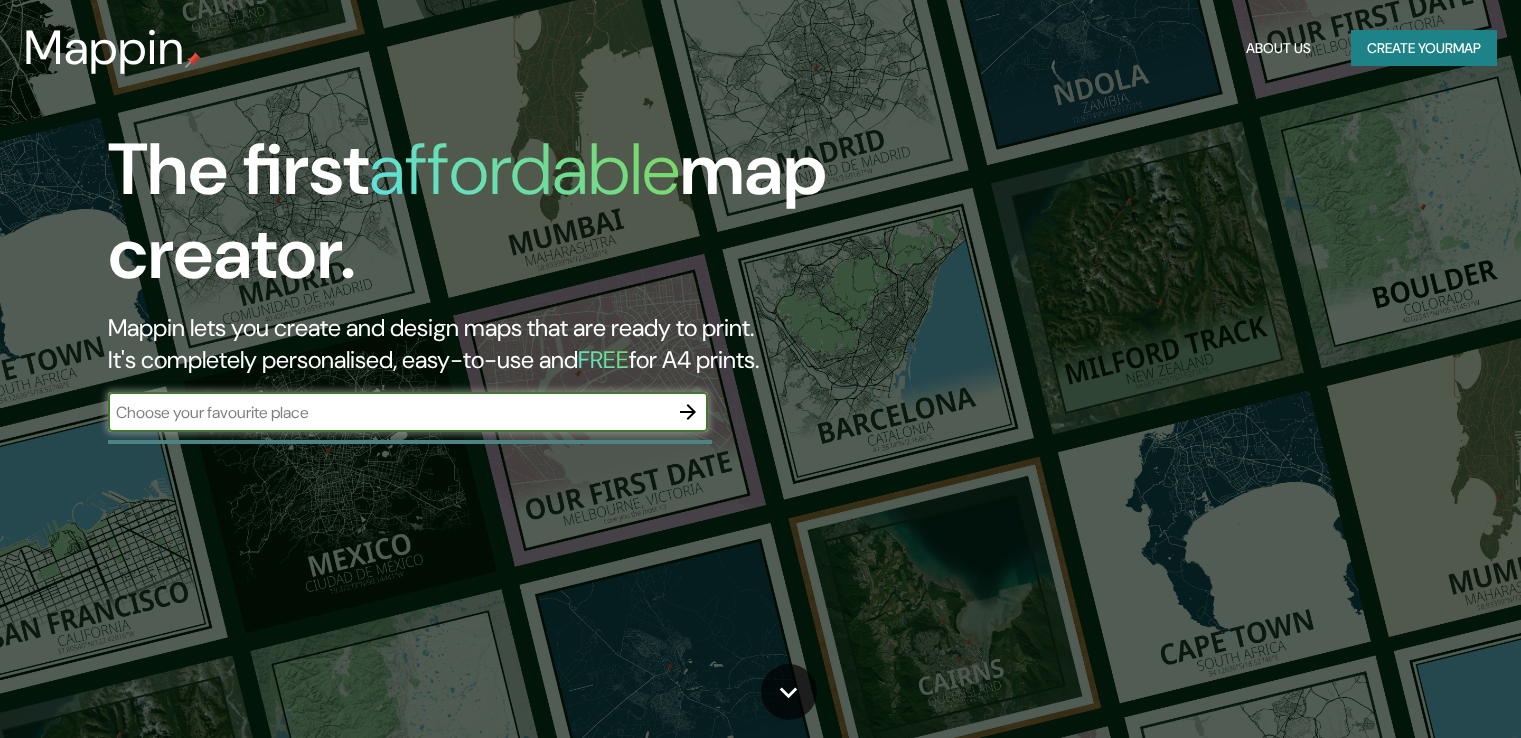 scroll, scrollTop: 0, scrollLeft: 0, axis: both 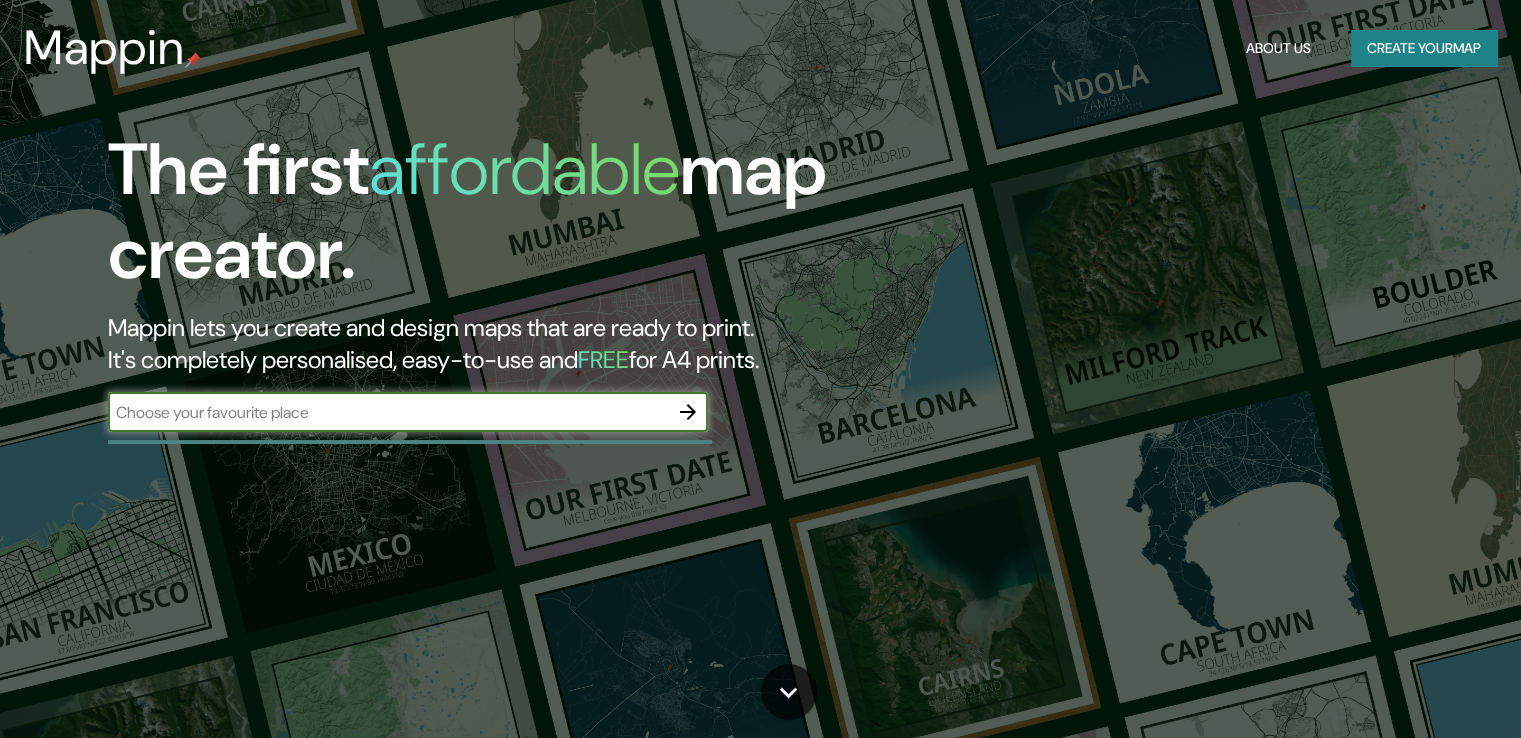 click on "​" at bounding box center [408, 412] 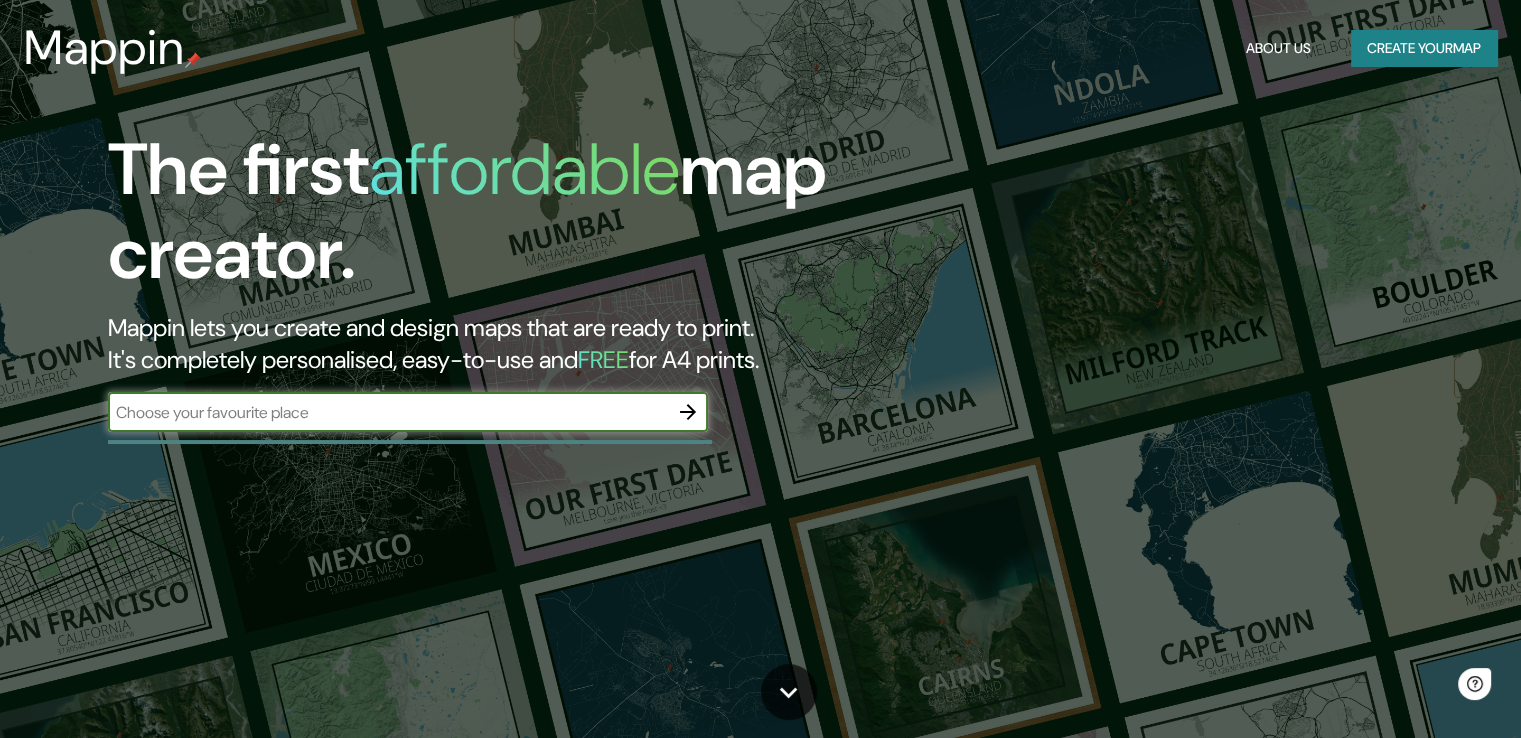 scroll, scrollTop: 0, scrollLeft: 0, axis: both 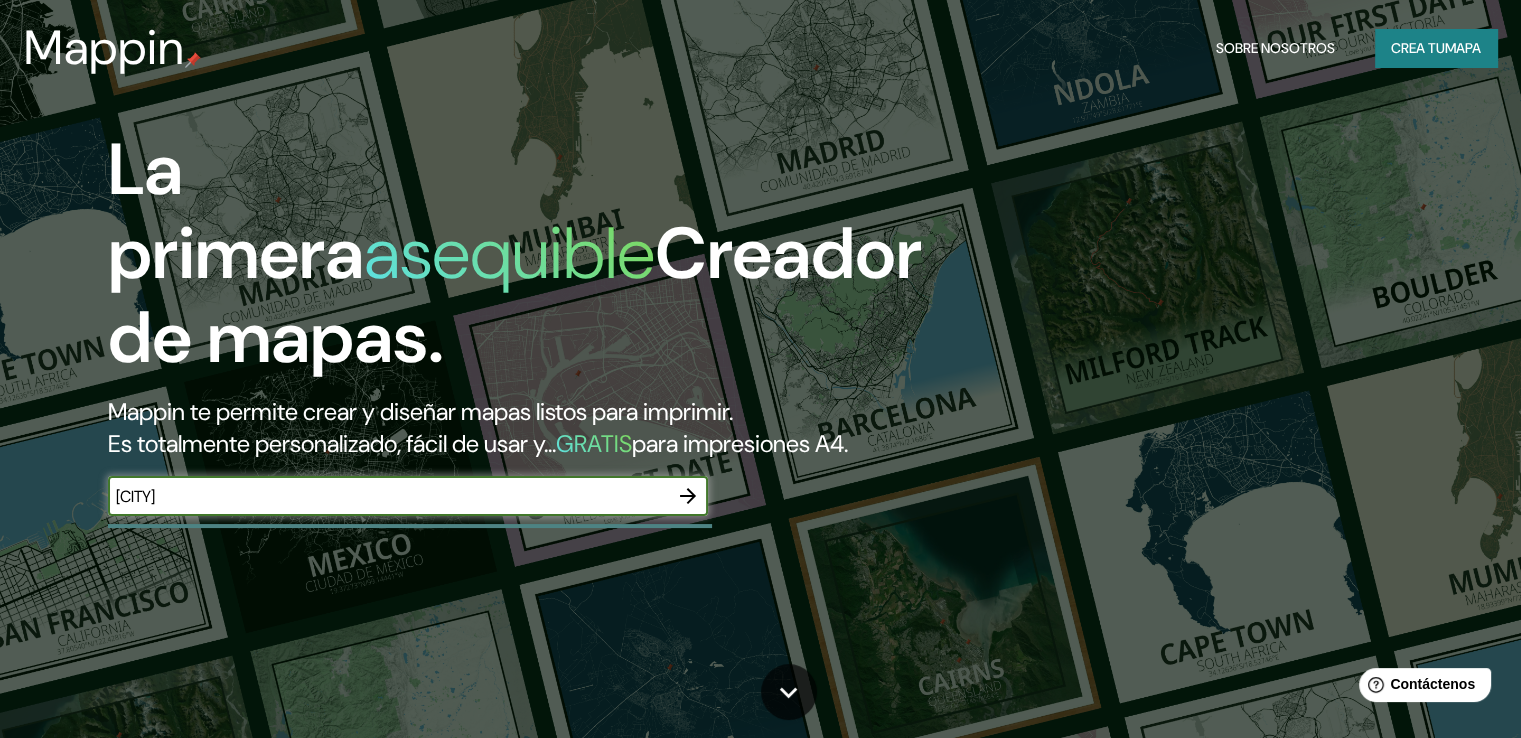 type on "[CITY]" 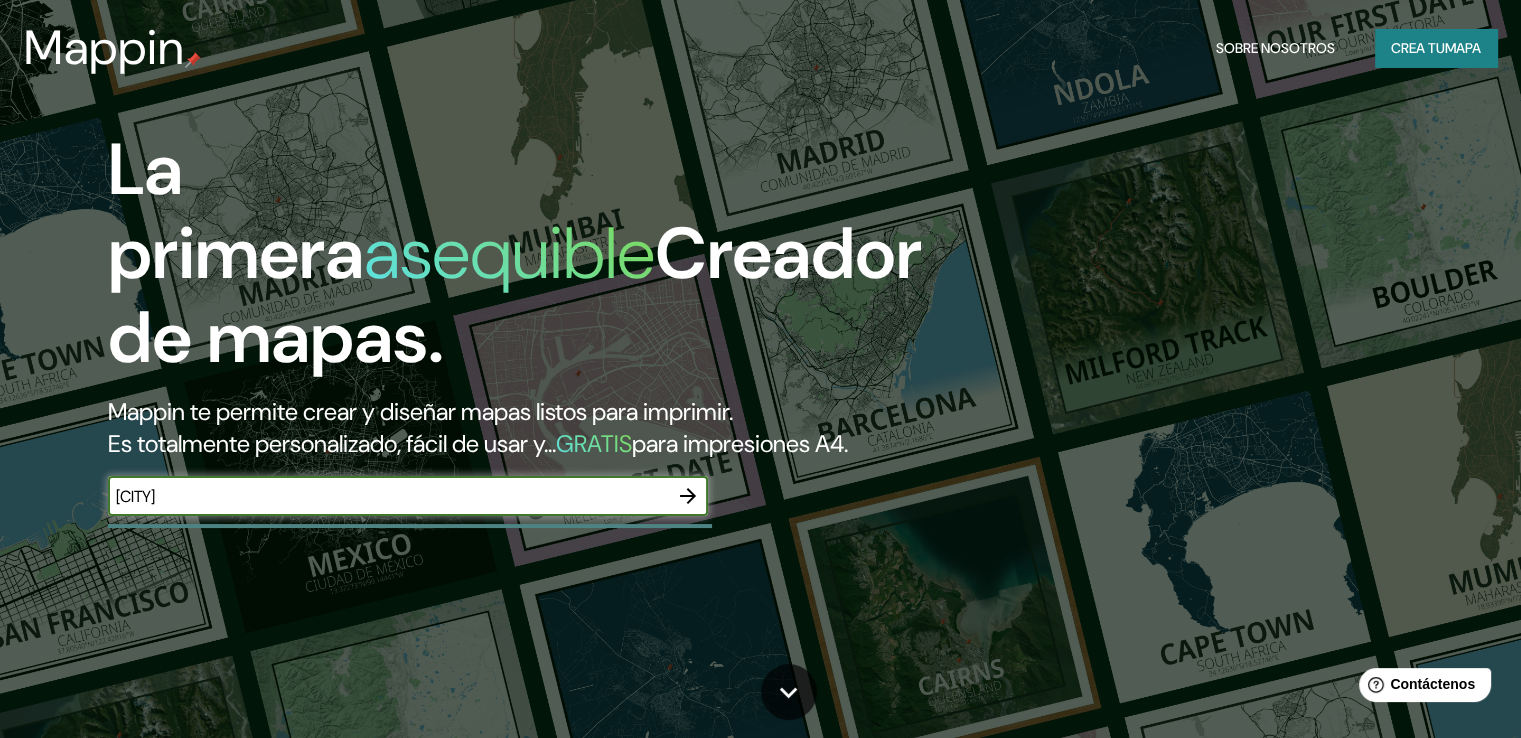 click 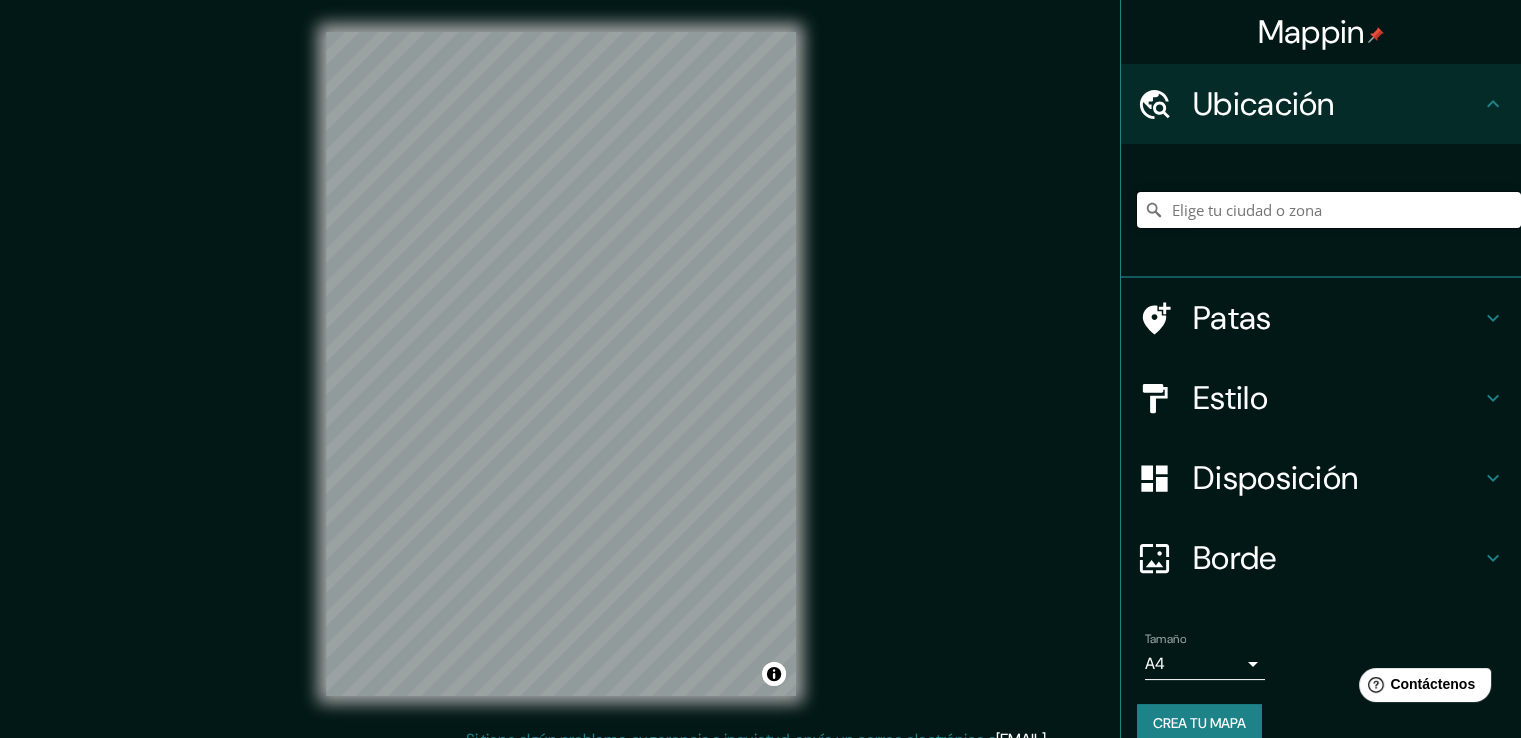 click at bounding box center (1329, 210) 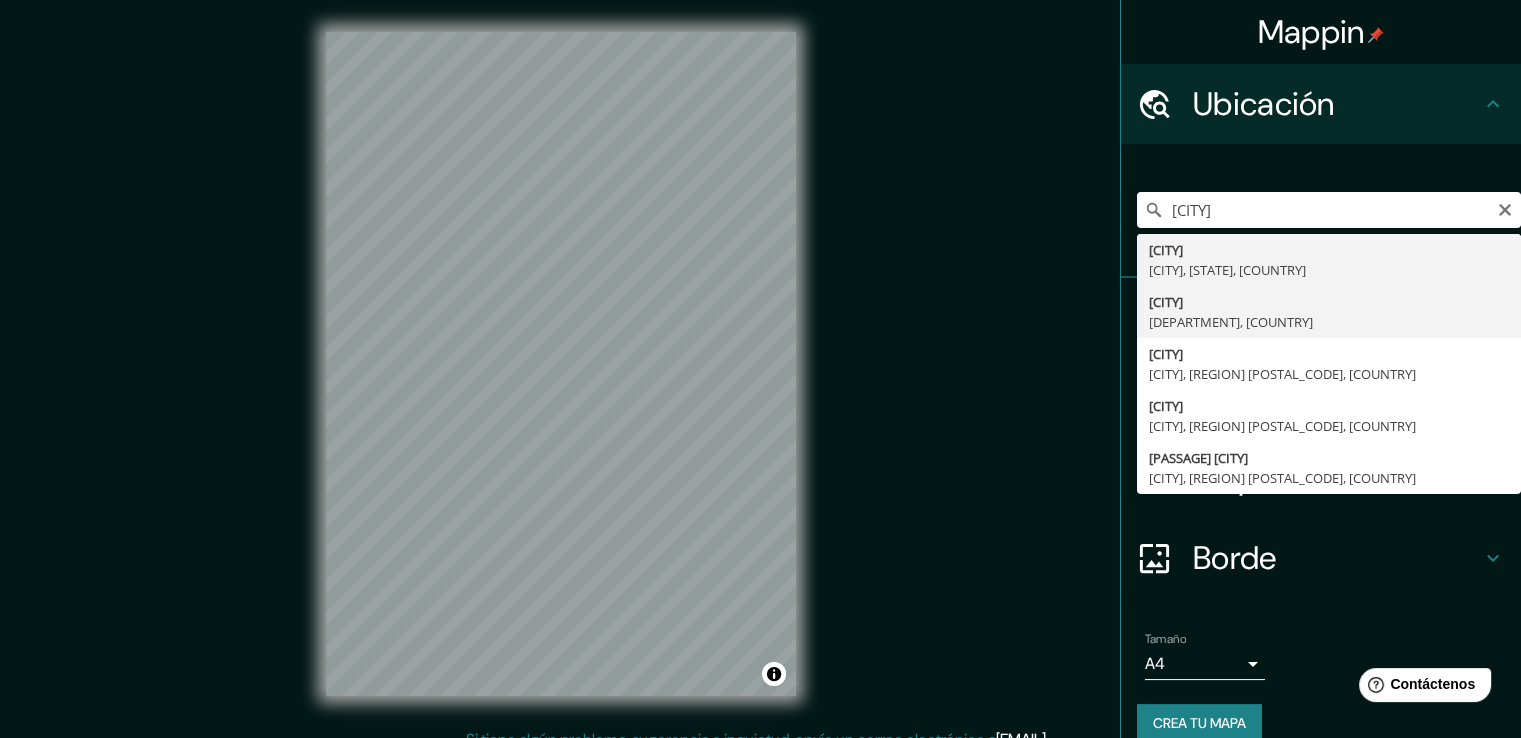 type on "[CITY], [DEPARTMENT], [COUNTRY]" 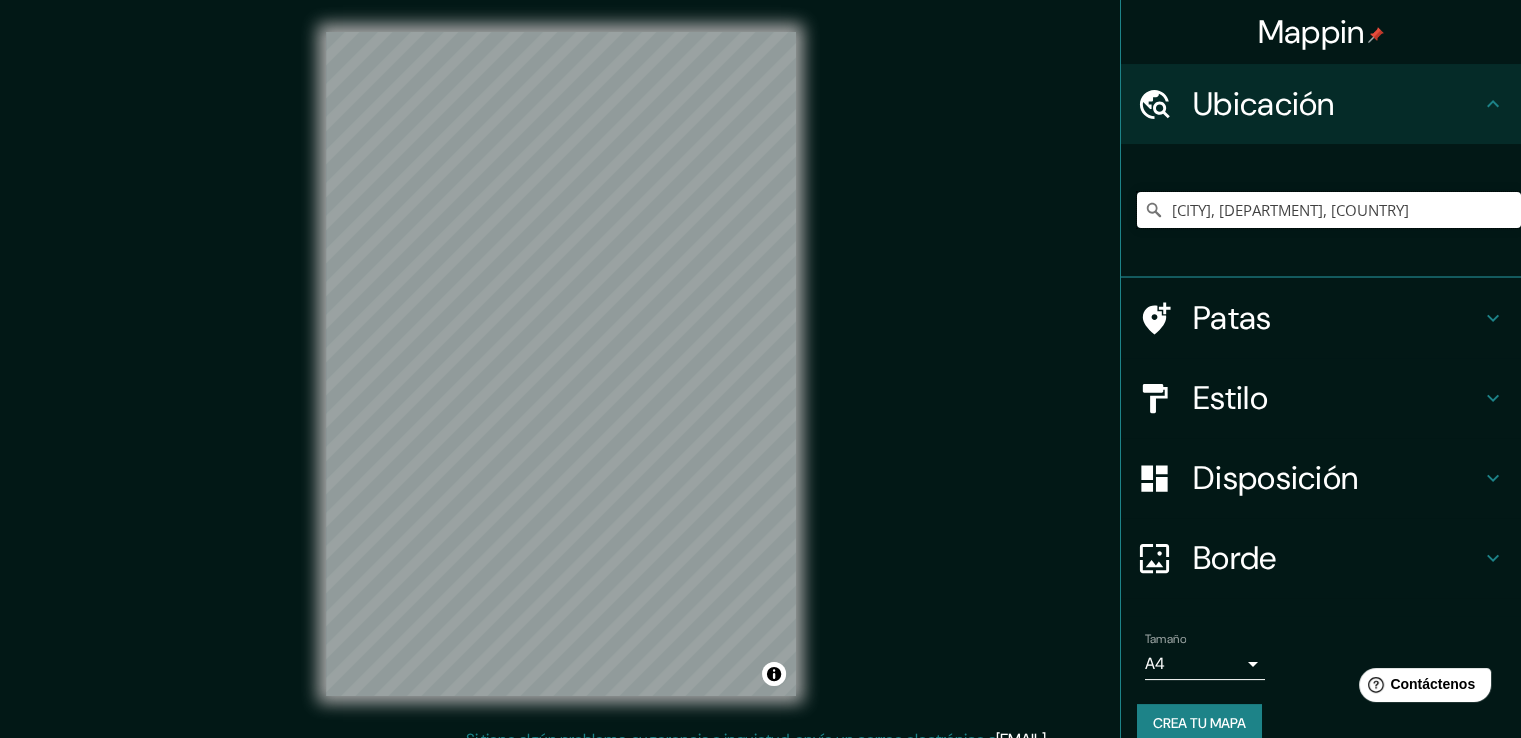 scroll, scrollTop: 0, scrollLeft: 0, axis: both 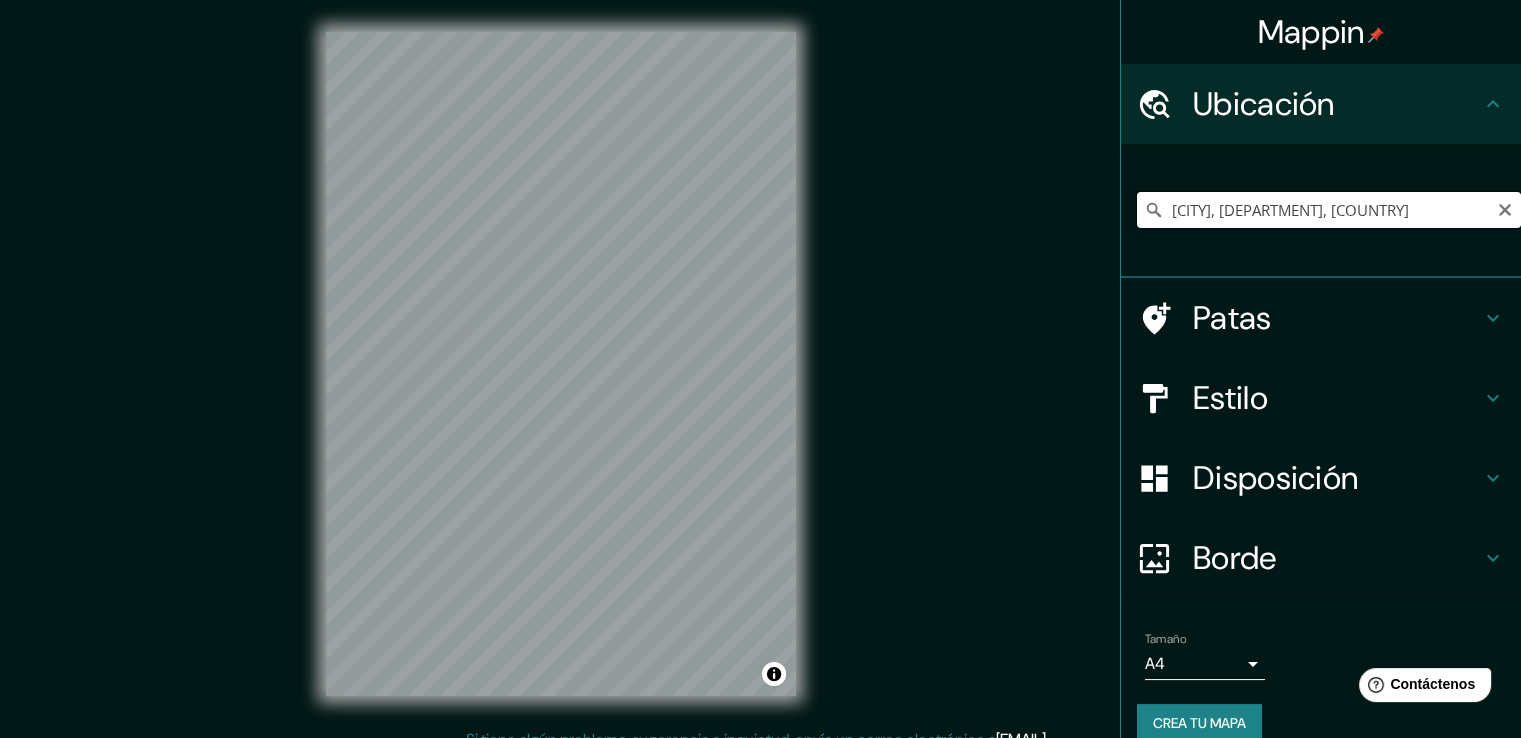 click on "[CITY], [DEPARTMENT], [COUNTRY]" at bounding box center [1329, 210] 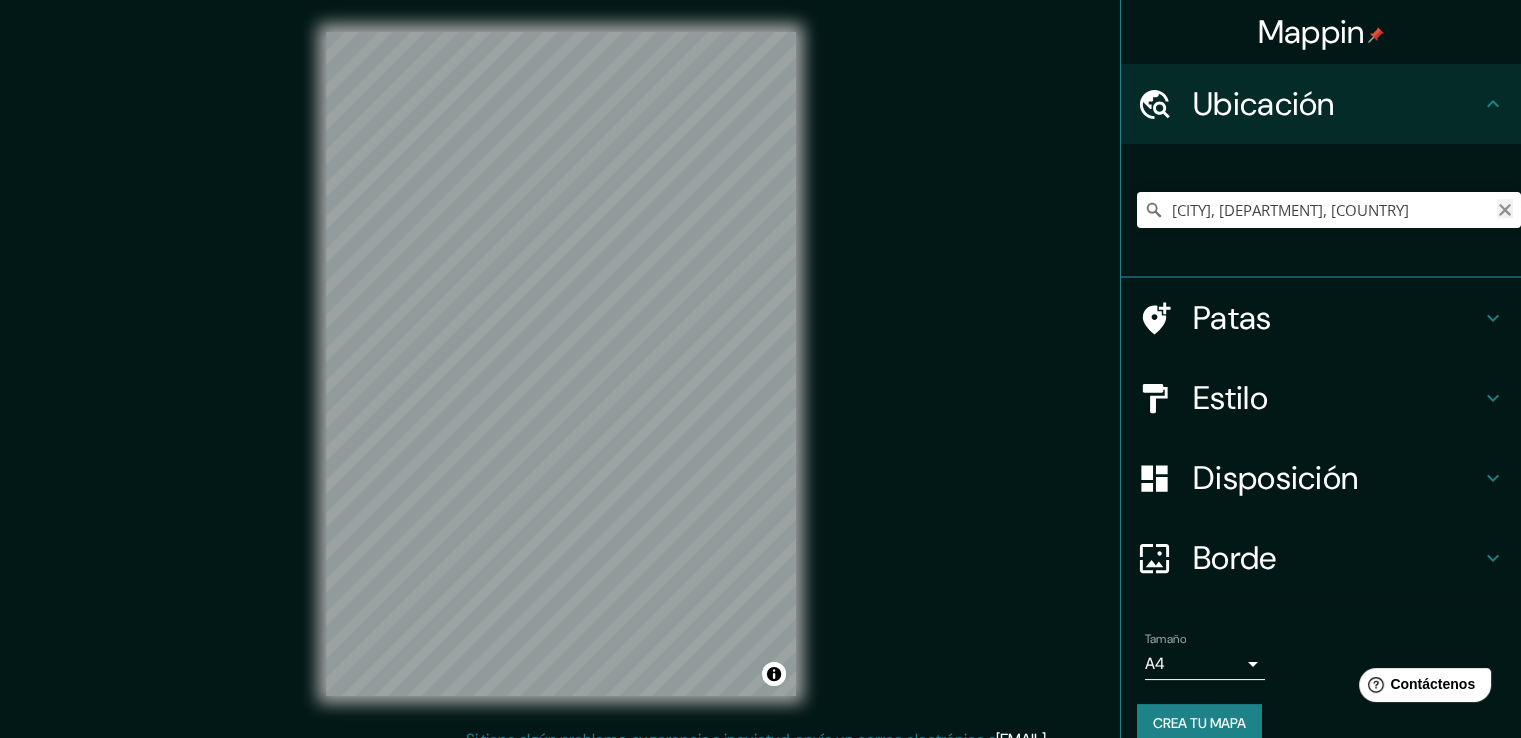 click 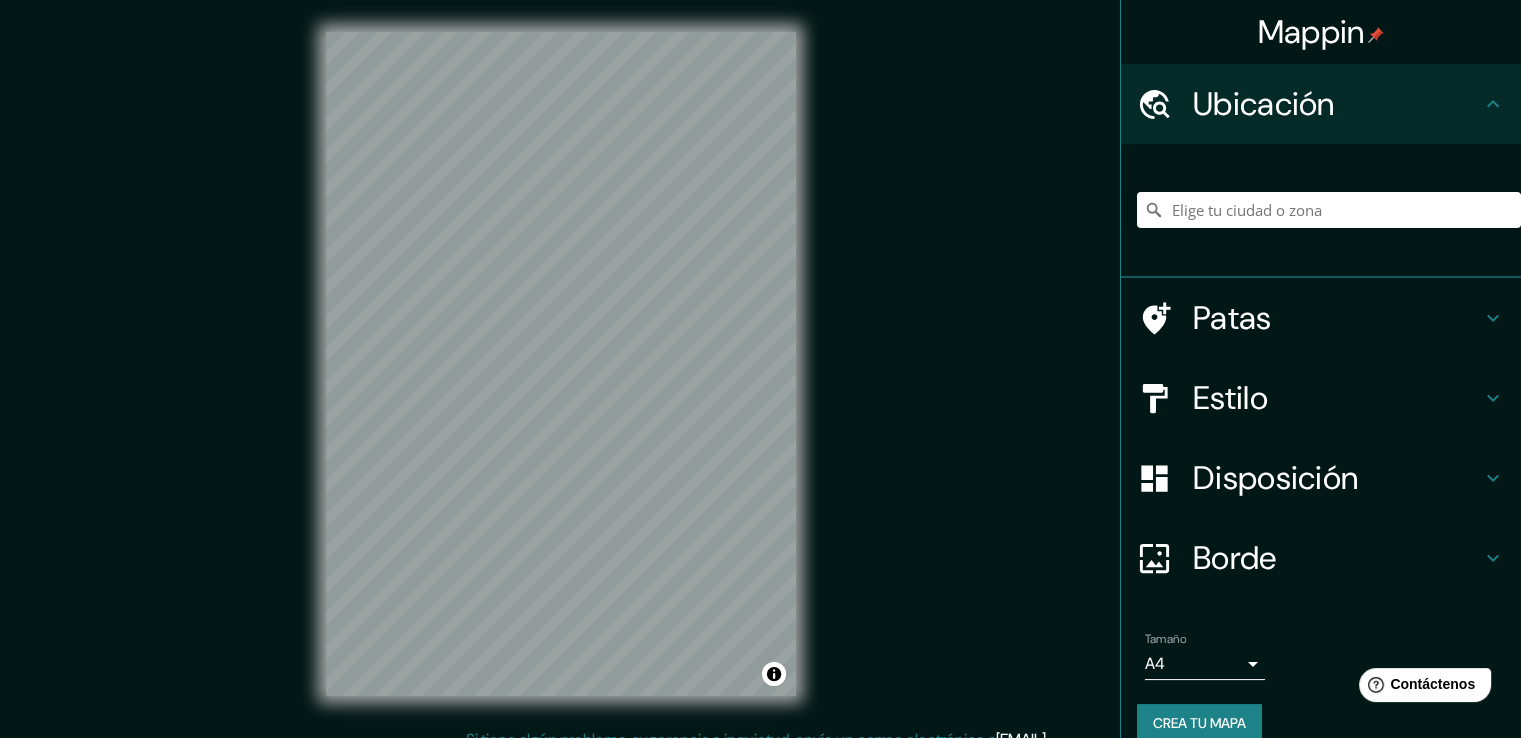 click on "Estilo" at bounding box center (1337, 398) 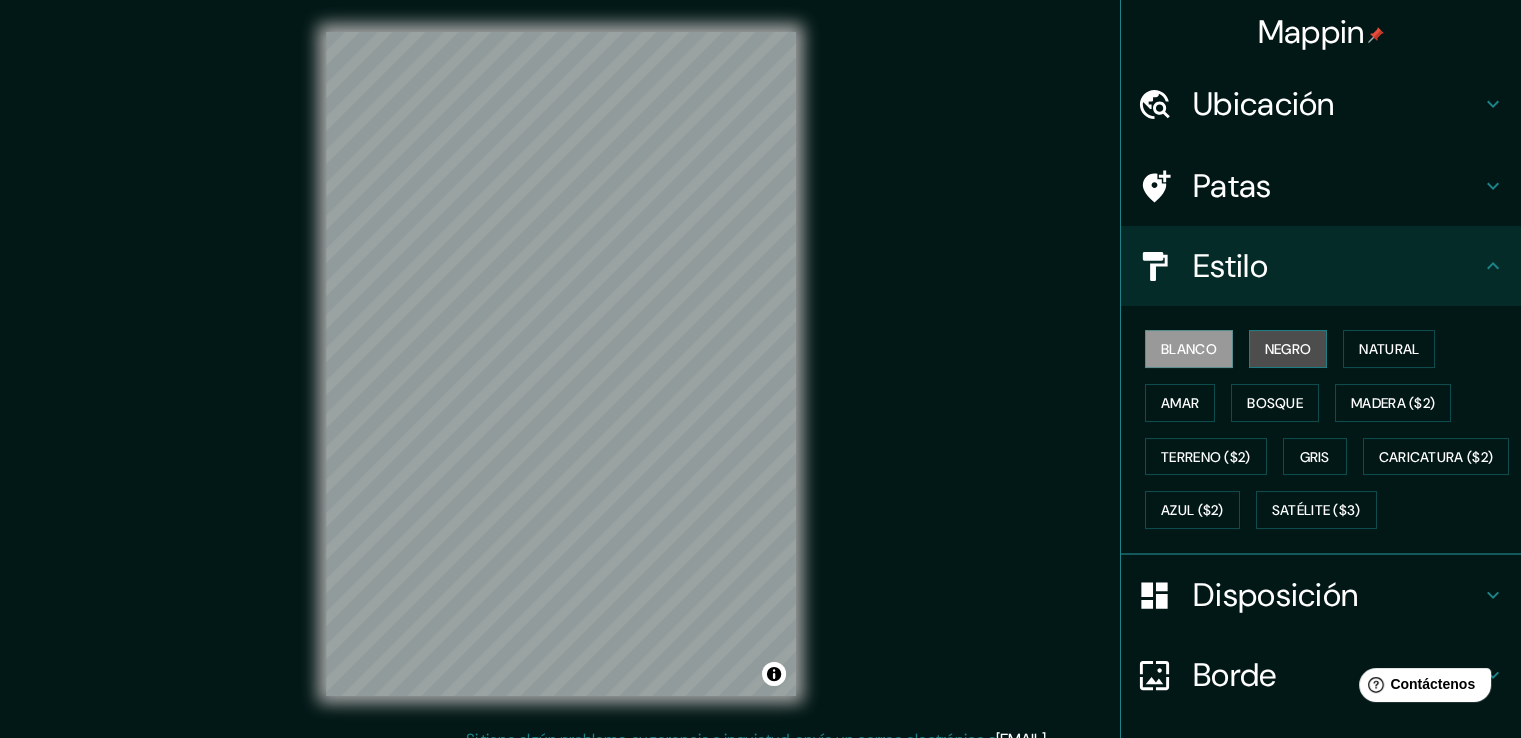 click on "Negro" at bounding box center [1288, 349] 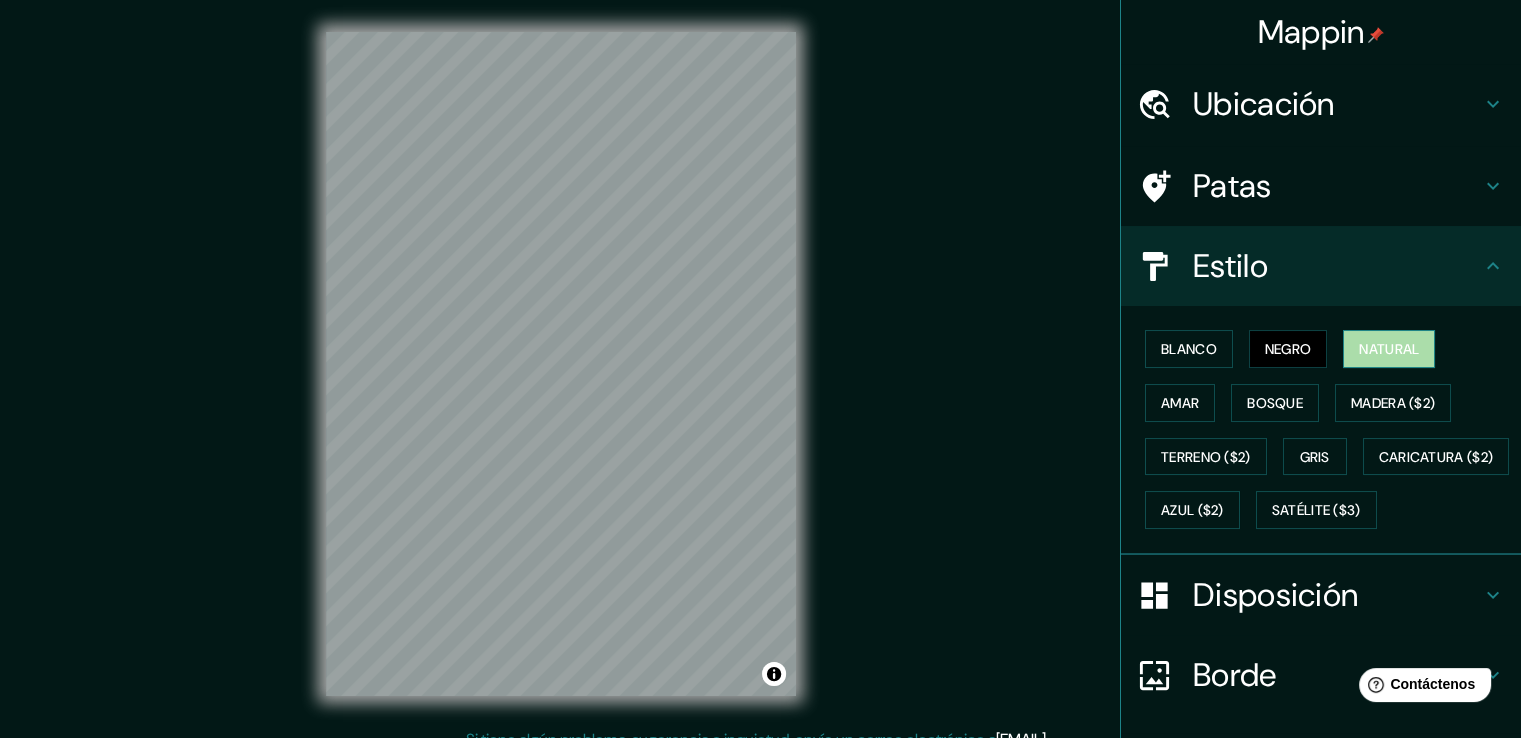 click on "Natural" at bounding box center (1389, 349) 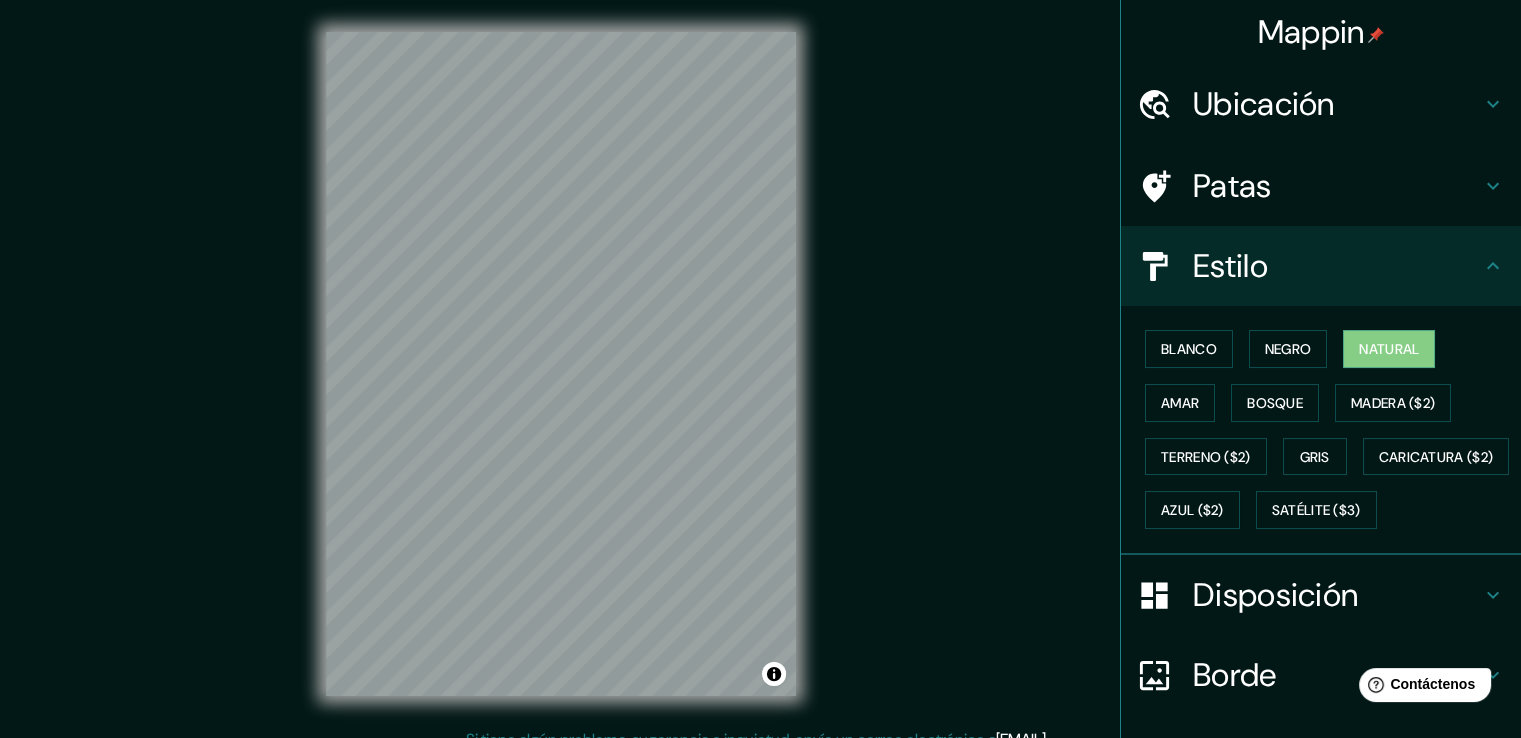 click on "Ubicación" at bounding box center [1264, 104] 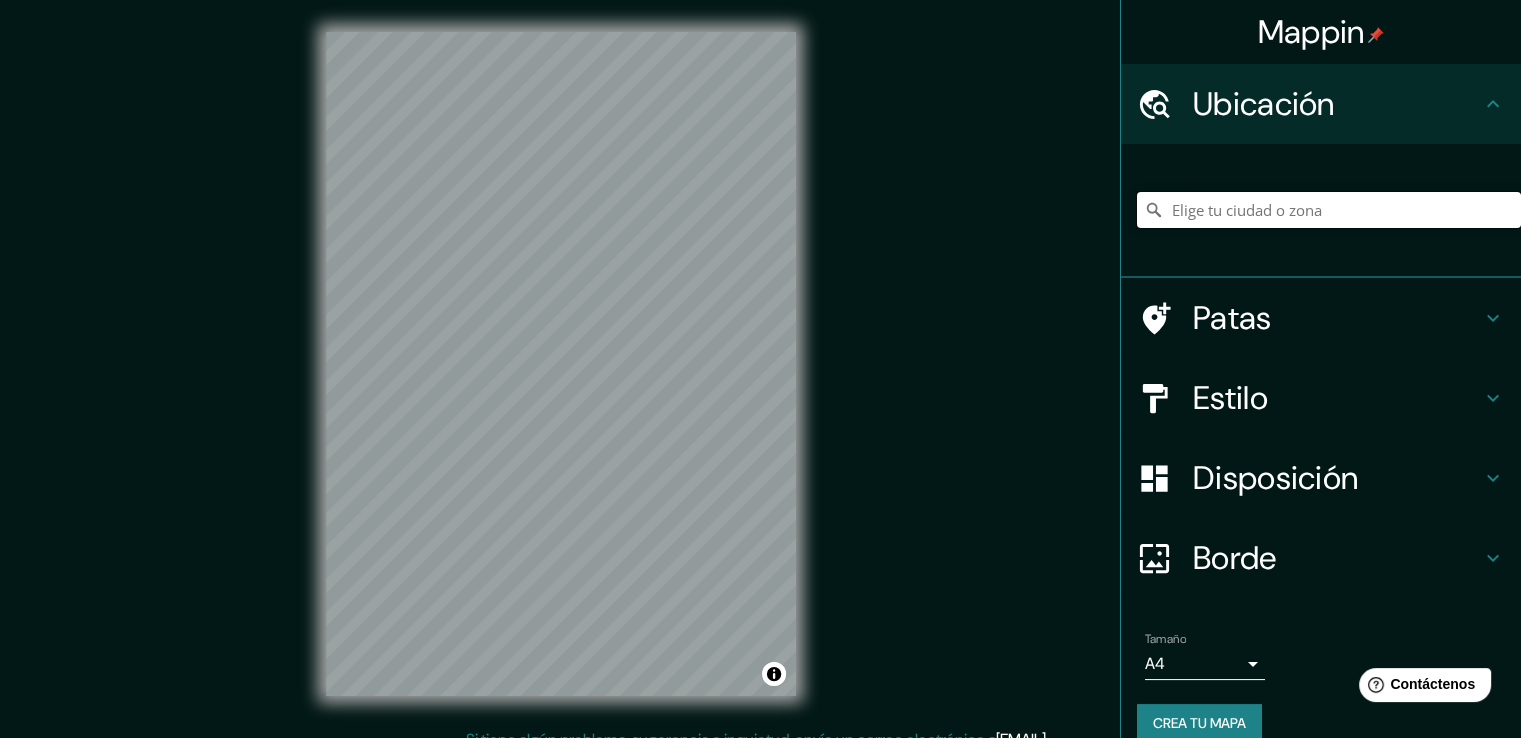 click at bounding box center (1329, 210) 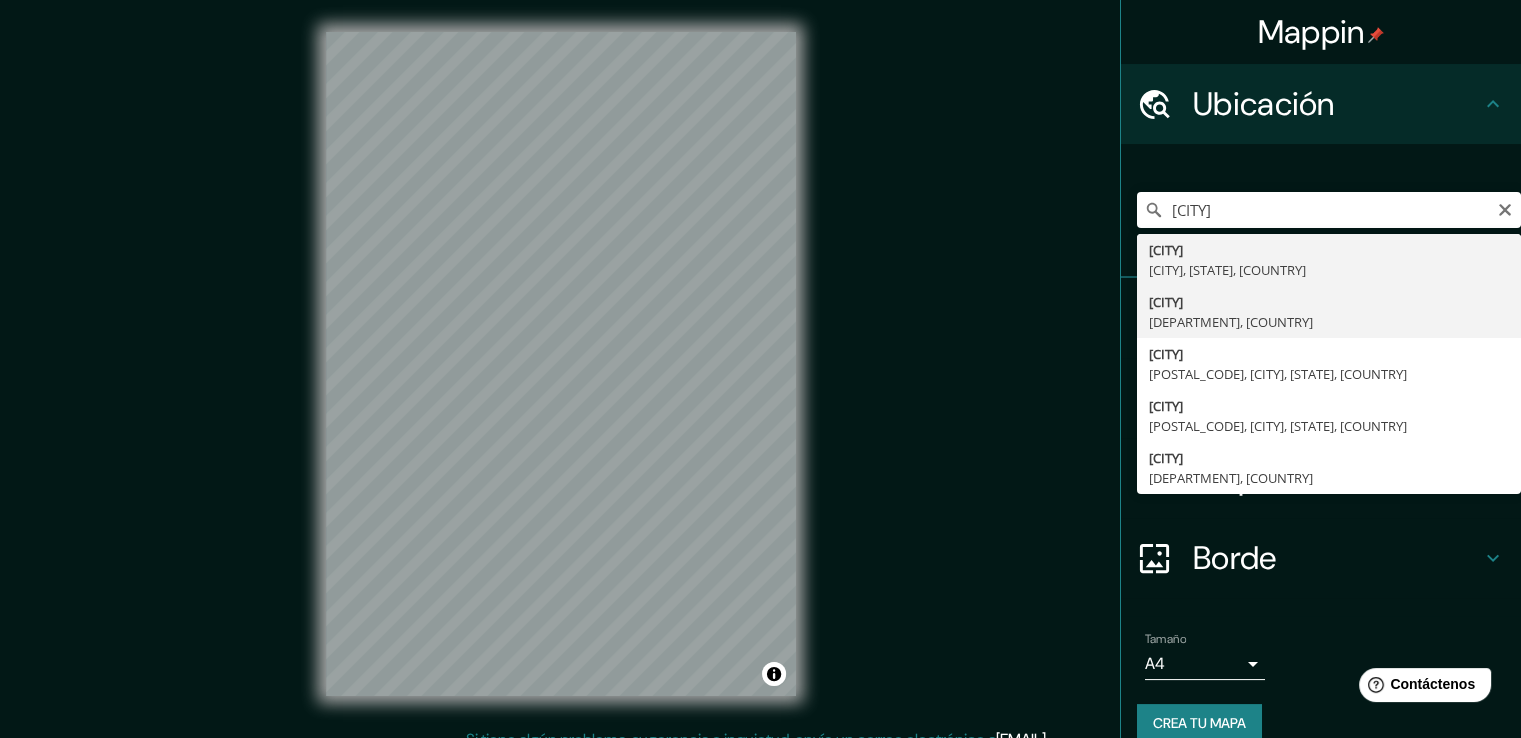 type on "[CITY], [DEPARTMENT], [COUNTRY]" 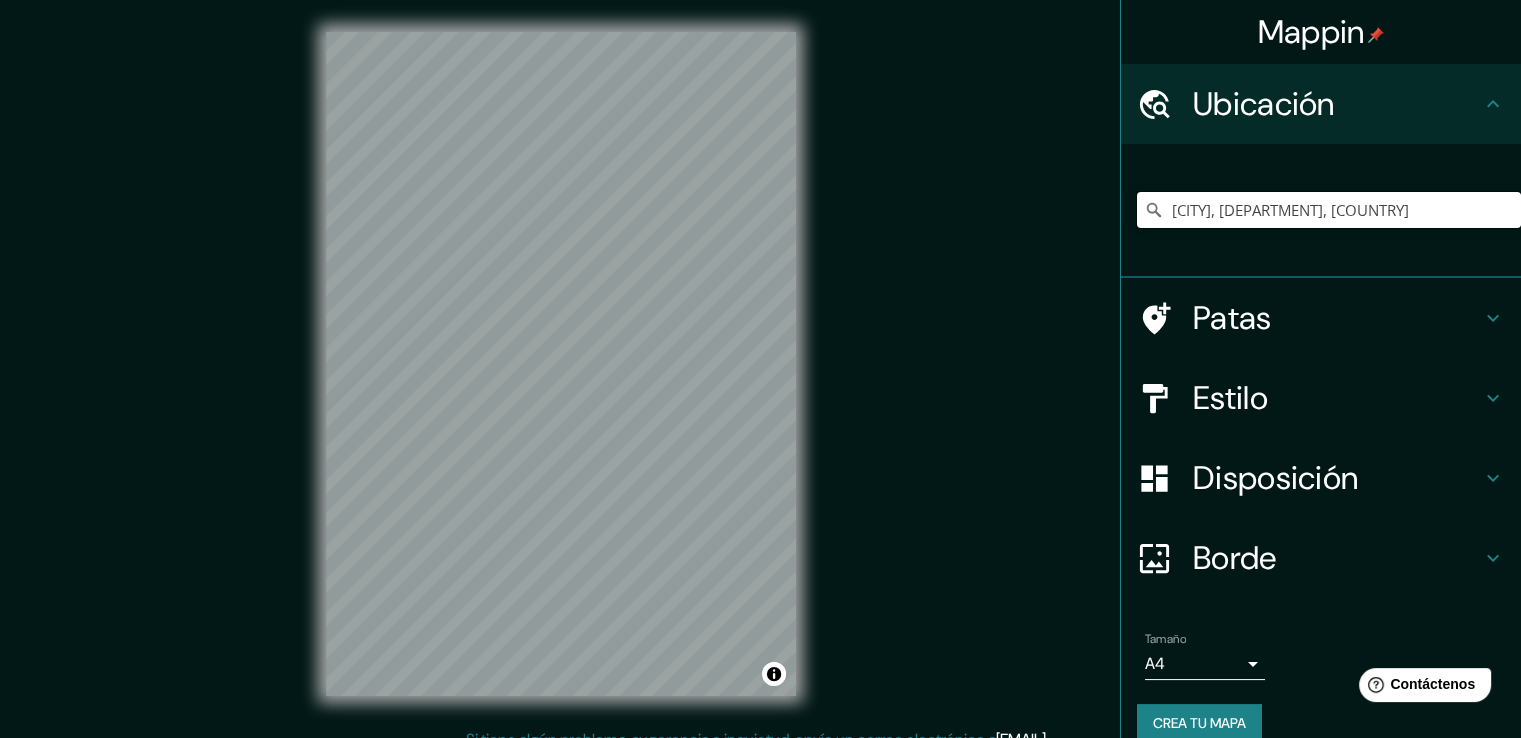 scroll, scrollTop: 0, scrollLeft: 0, axis: both 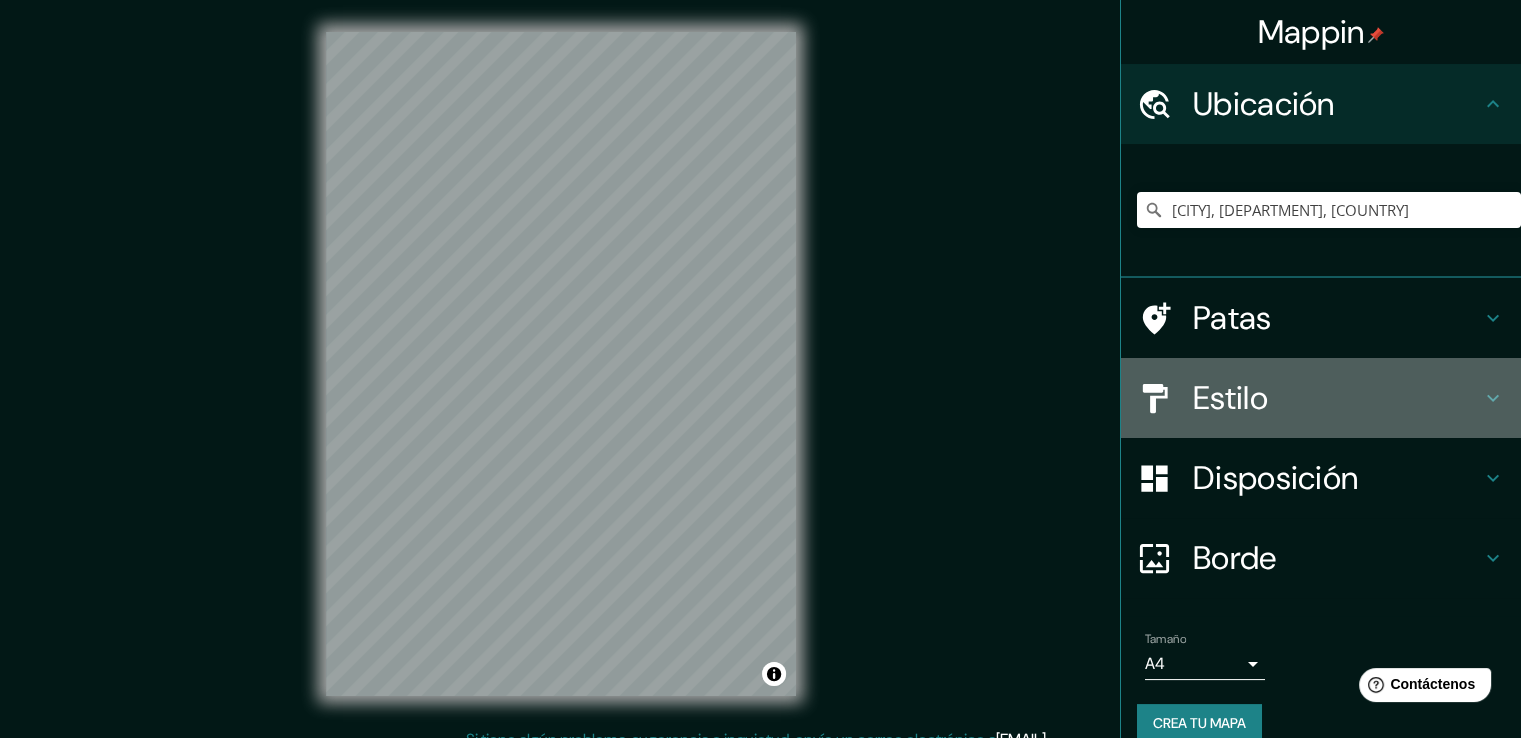click on "Estilo" at bounding box center (1337, 398) 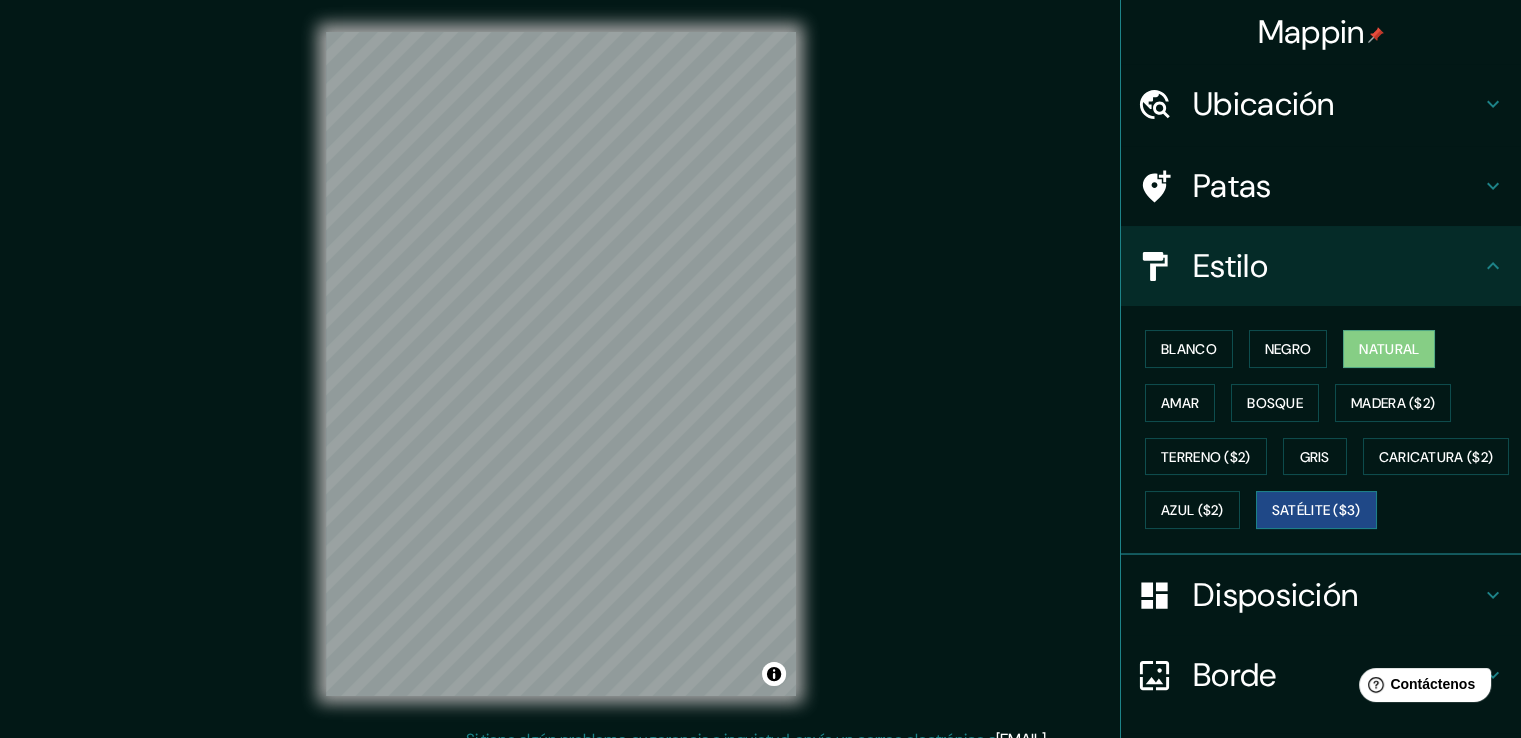 click on "Satélite ($3)" at bounding box center (1316, 511) 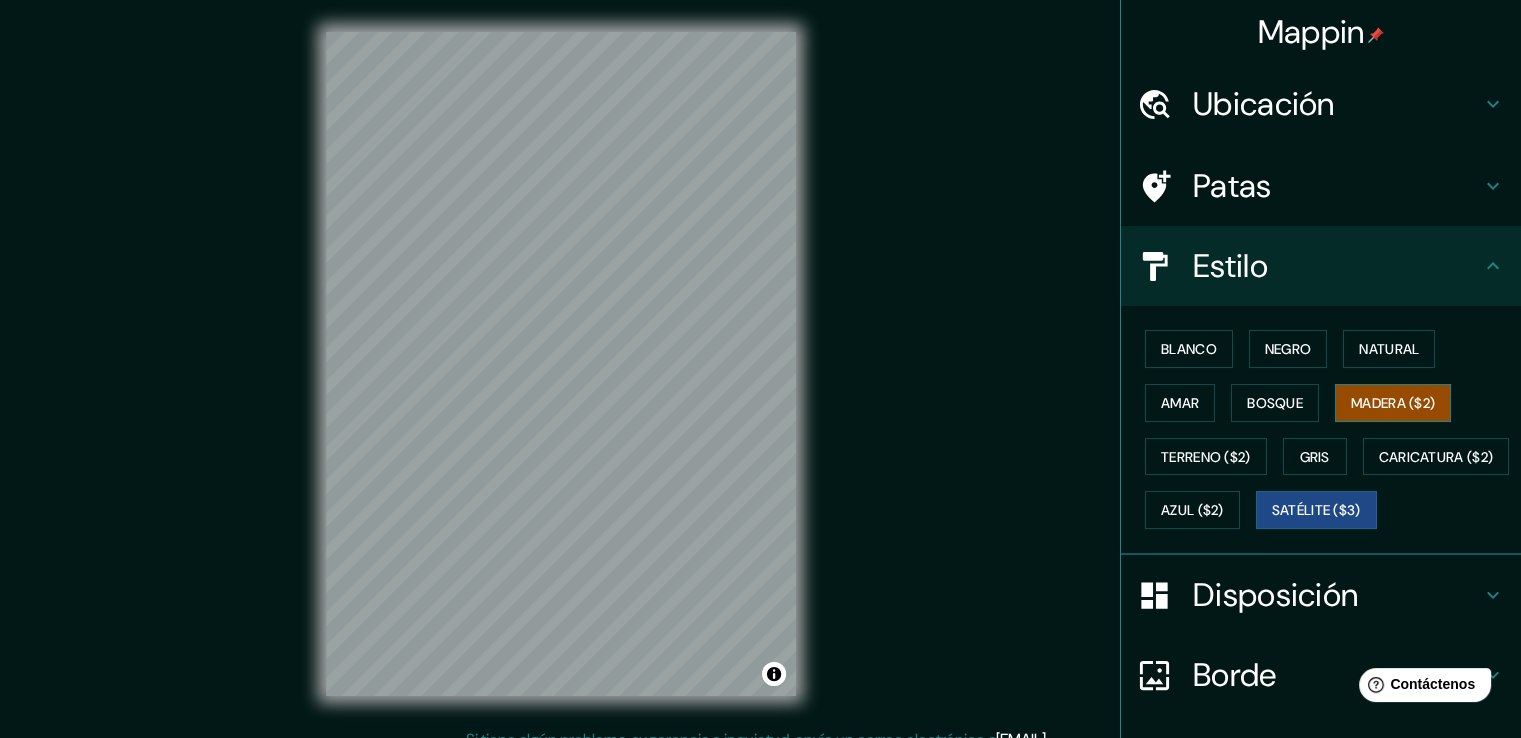 click on "Madera ($2)" at bounding box center (1393, 403) 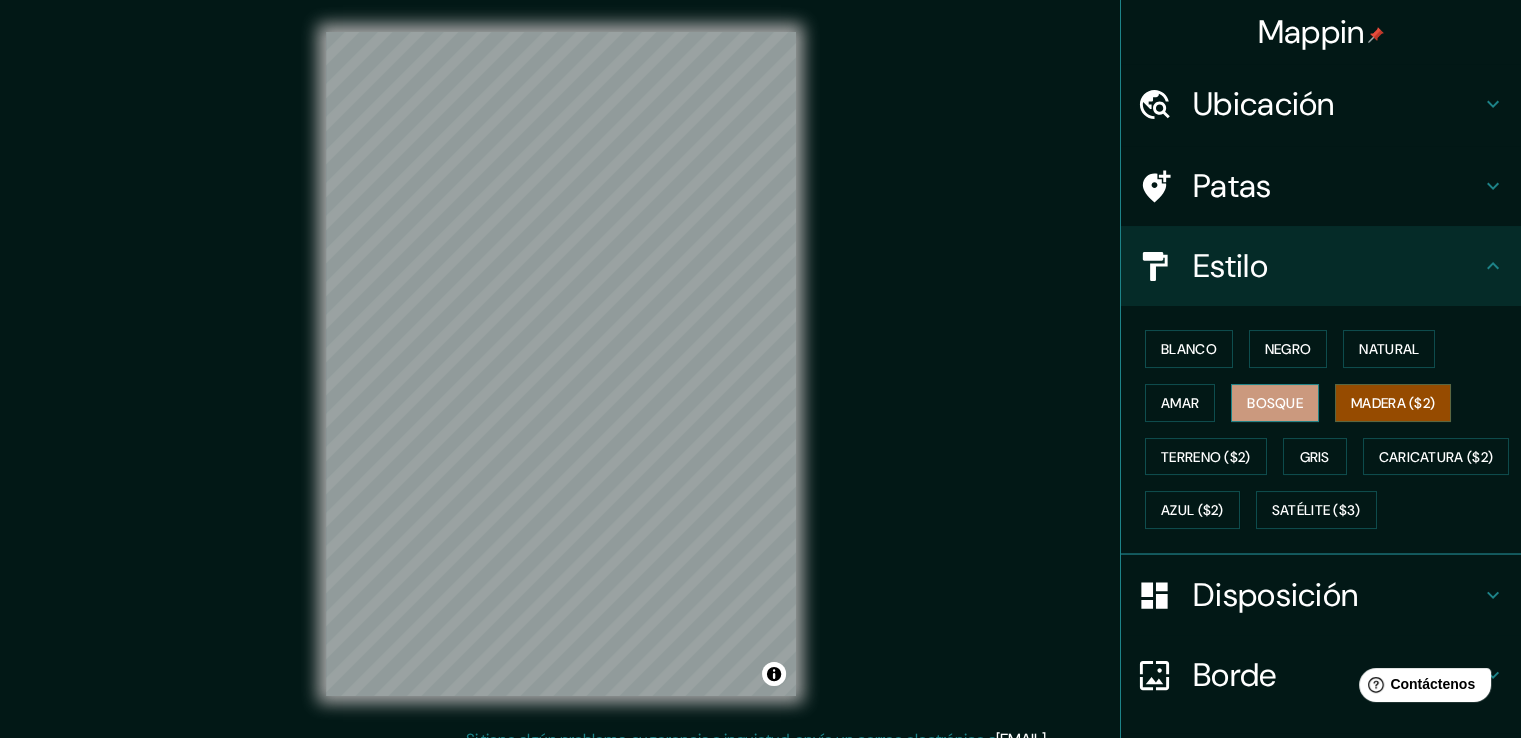 click on "Bosque" at bounding box center [1275, 403] 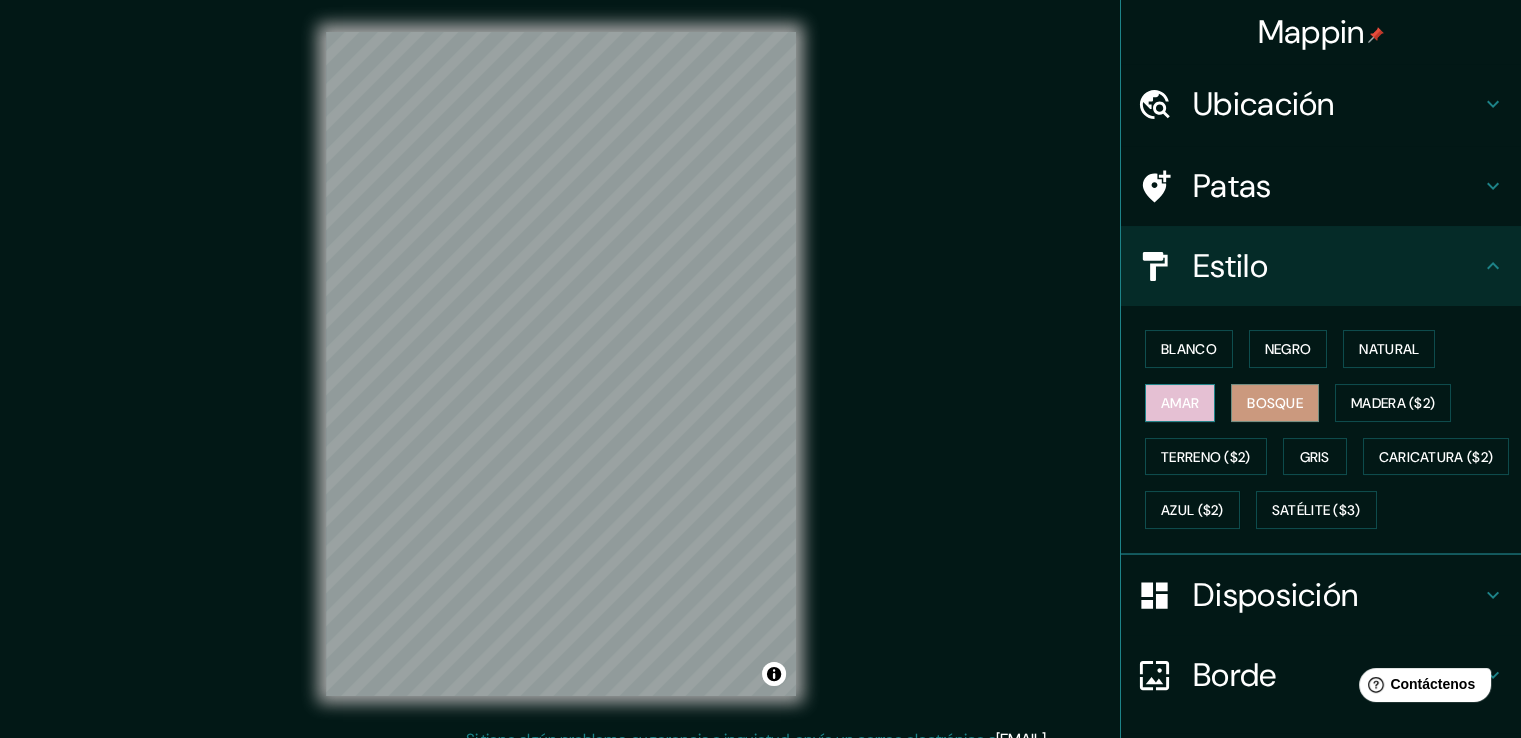 click on "Amar" at bounding box center [1180, 403] 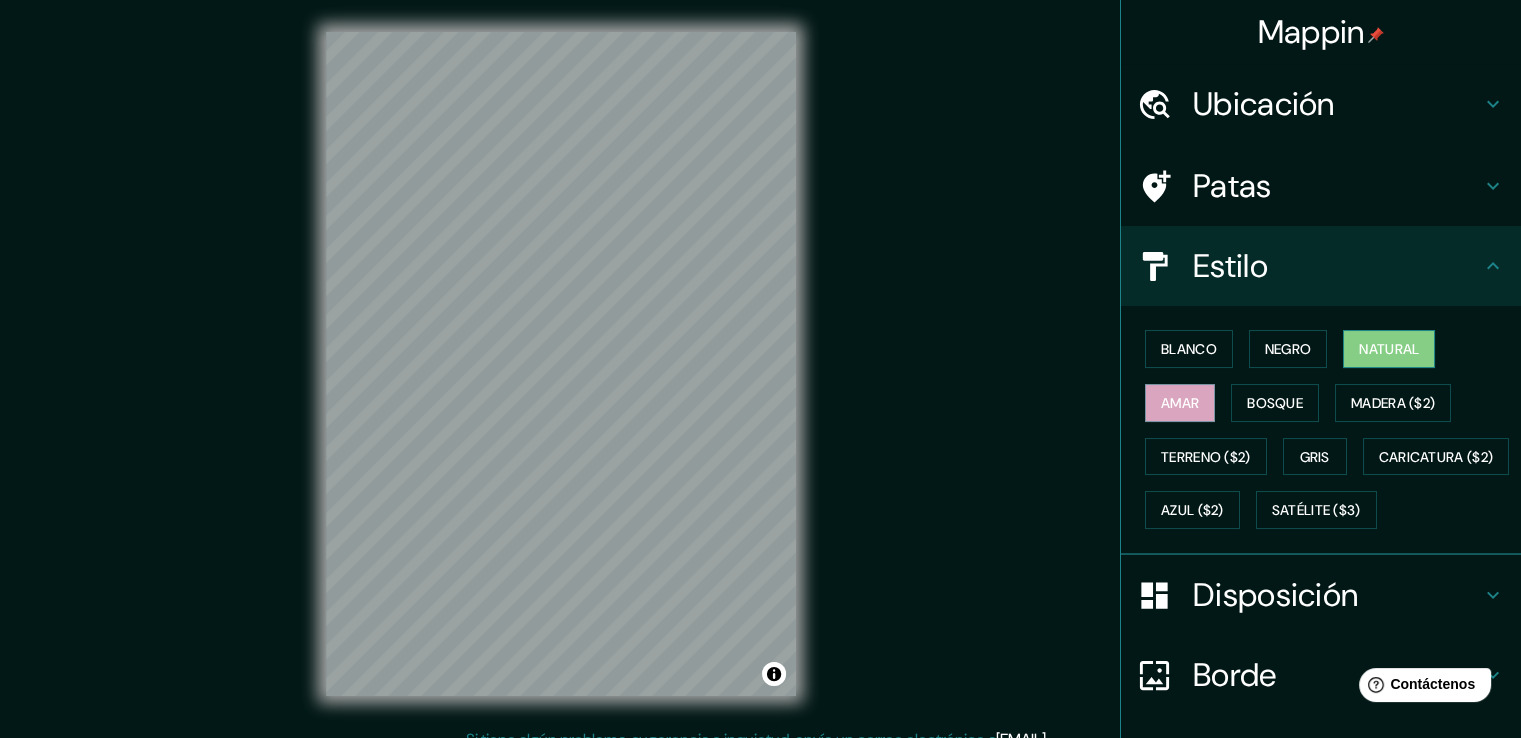click on "Natural" at bounding box center (1389, 349) 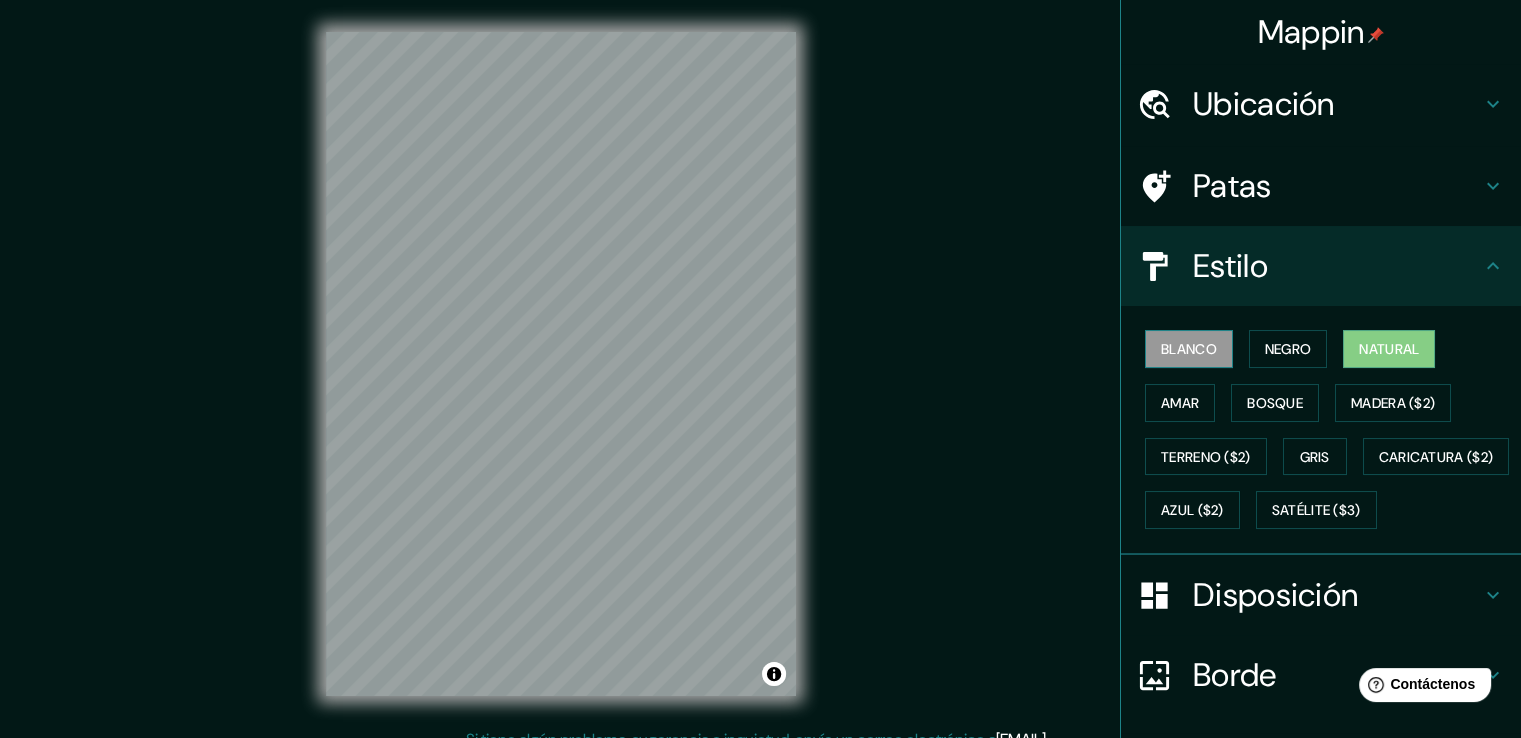 click on "Blanco" at bounding box center (1189, 349) 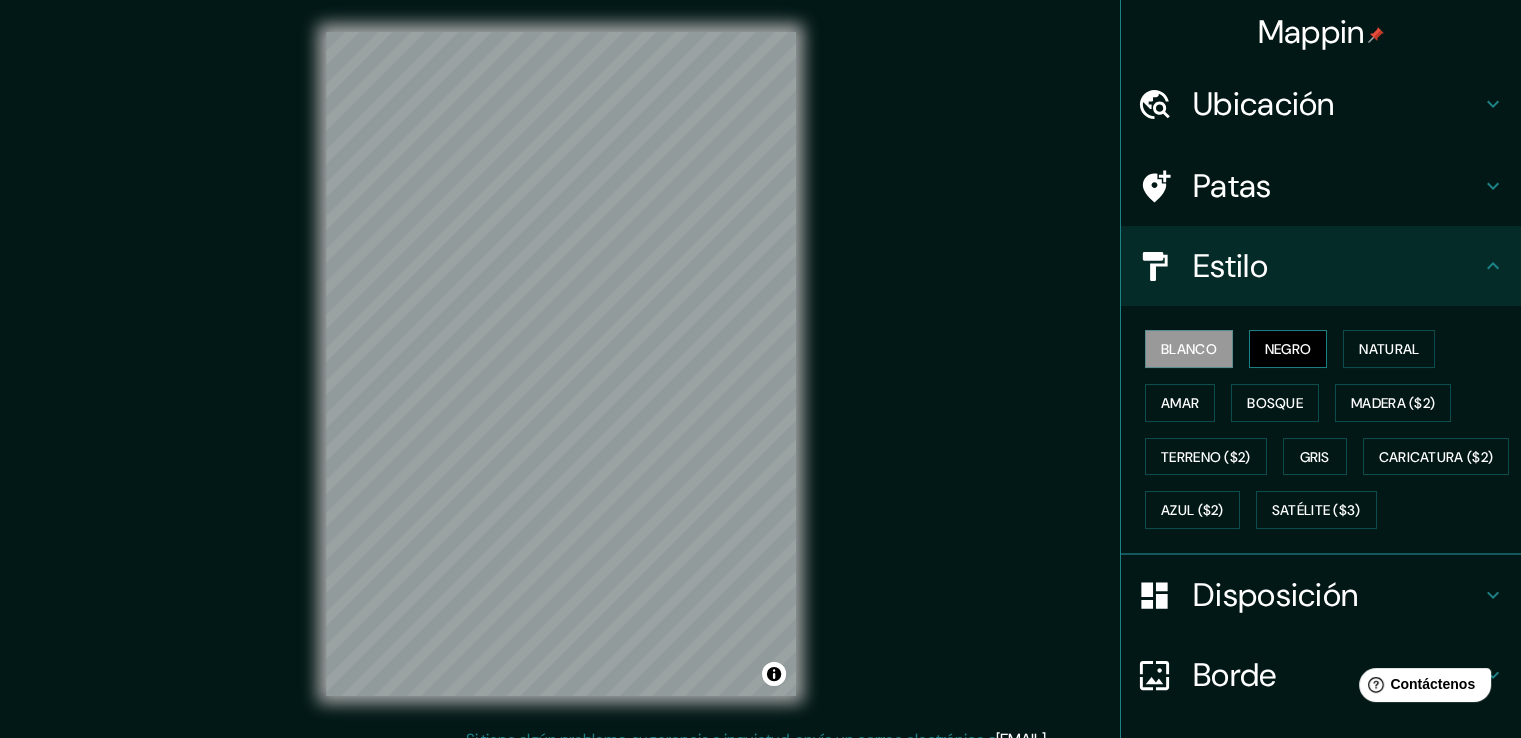 click on "Negro" at bounding box center (1288, 349) 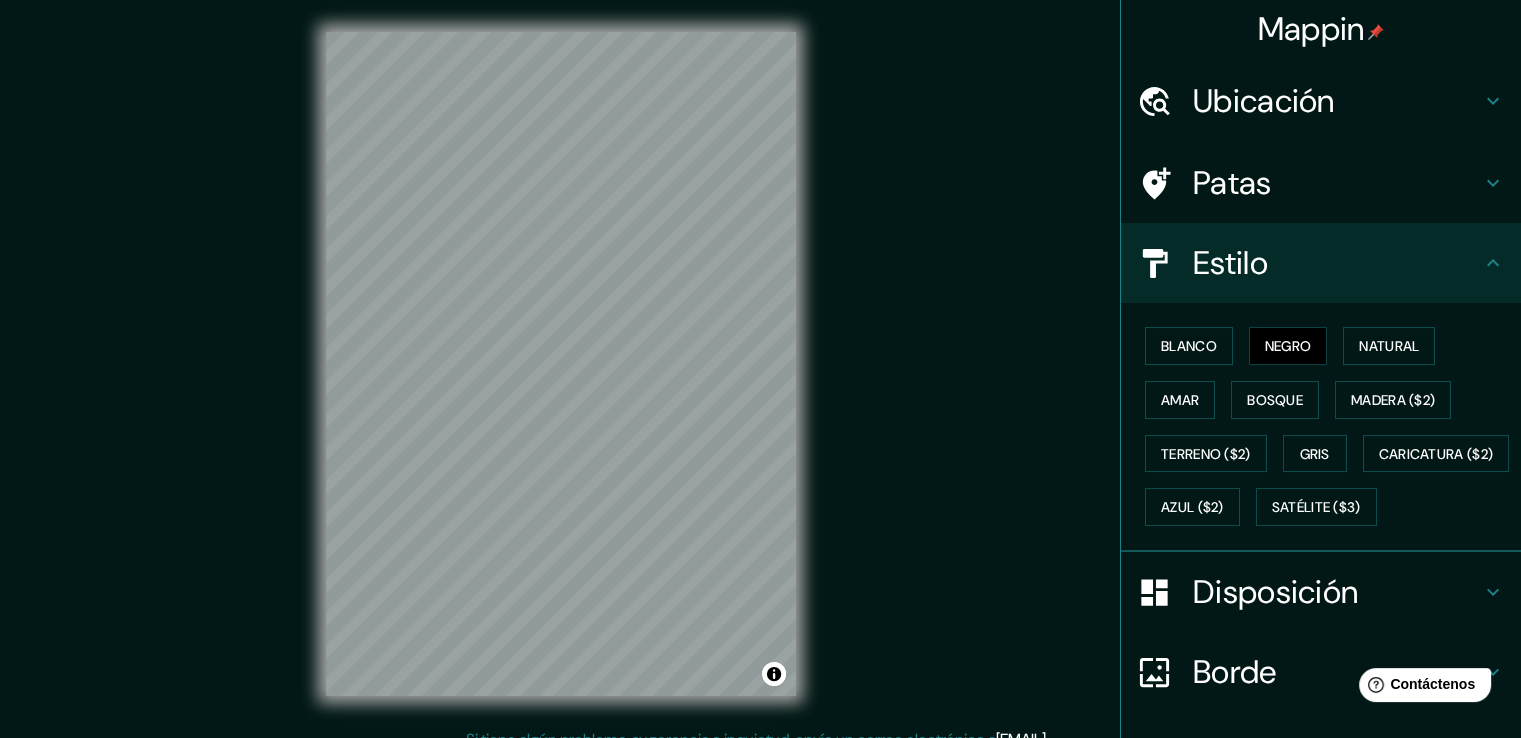 scroll, scrollTop: 0, scrollLeft: 0, axis: both 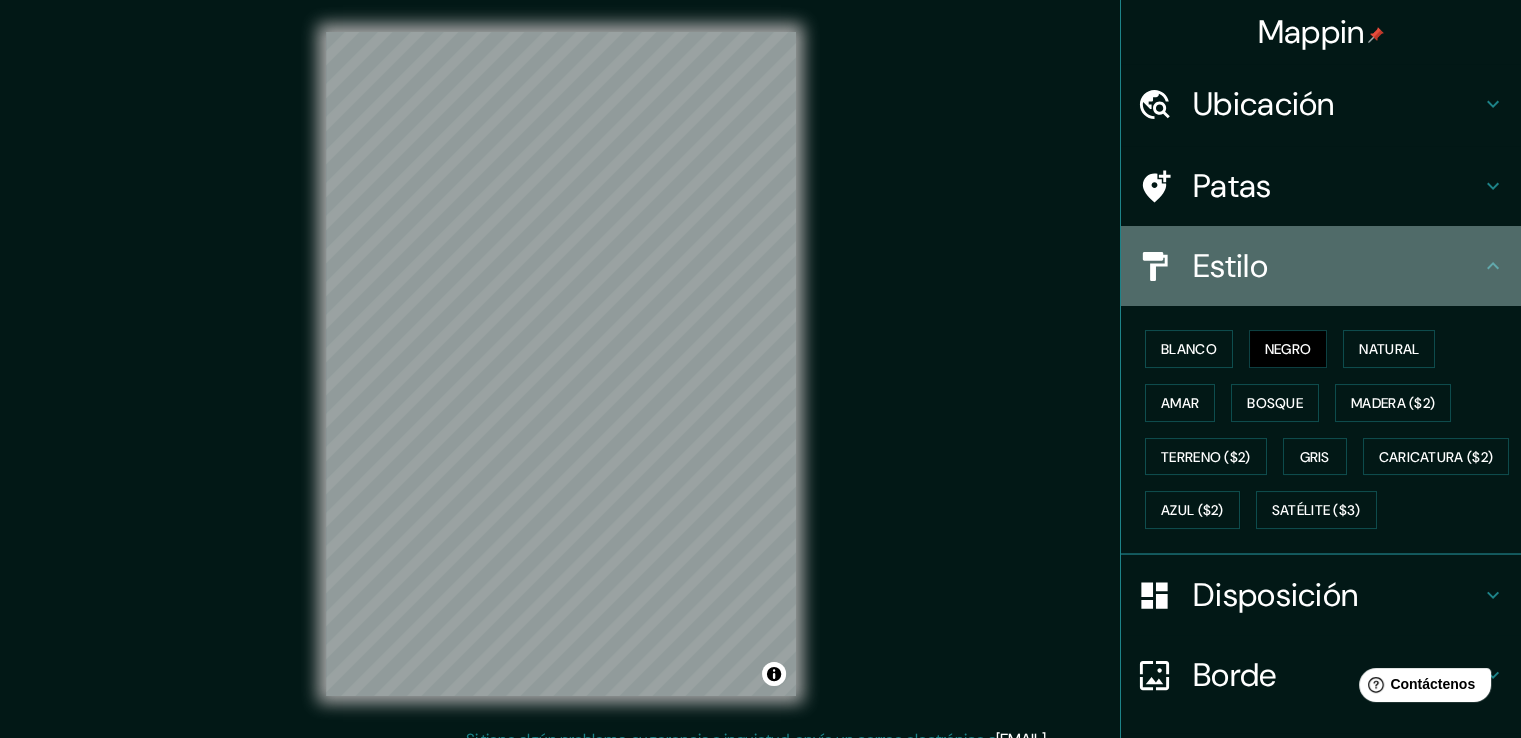 click on "Estilo" at bounding box center (1337, 266) 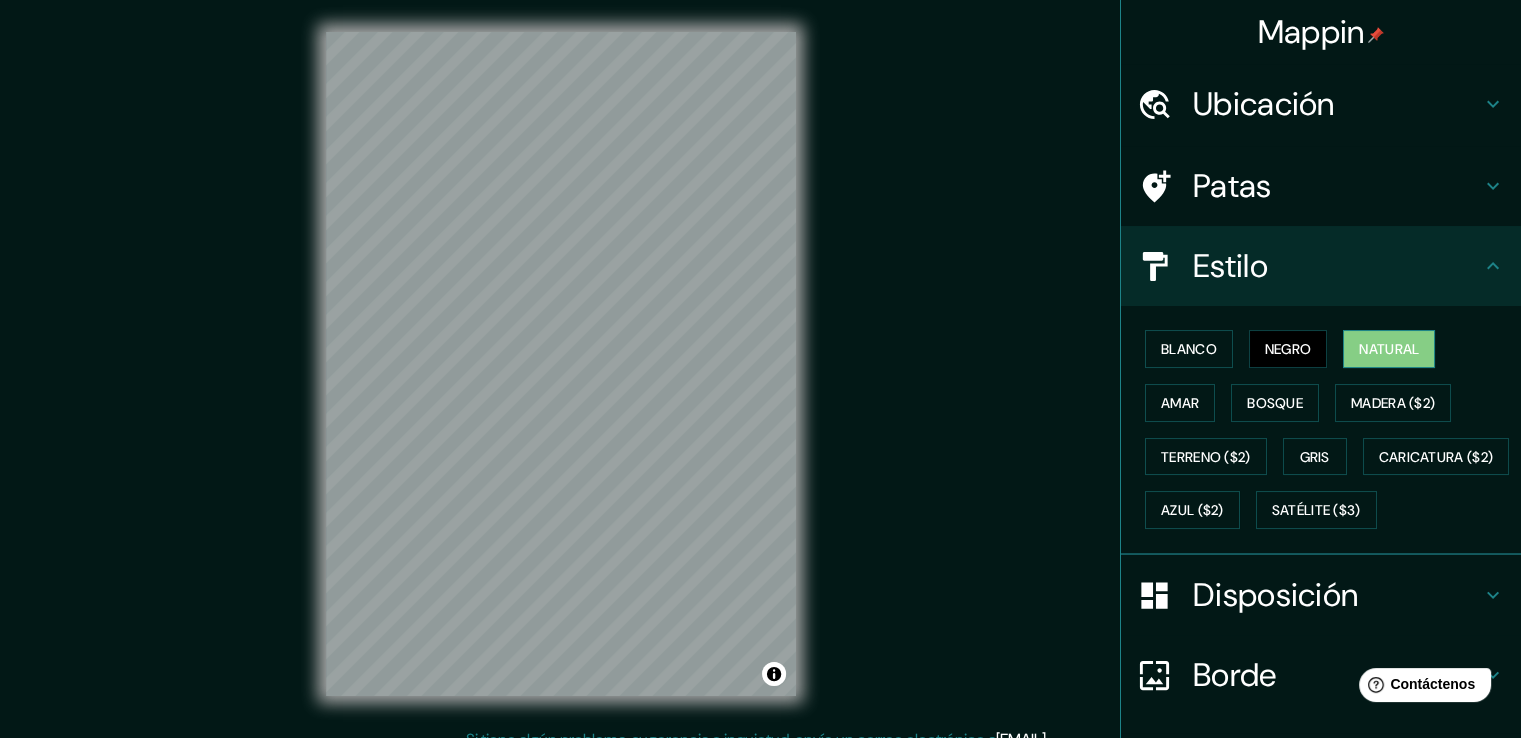 click on "Natural" at bounding box center [1389, 349] 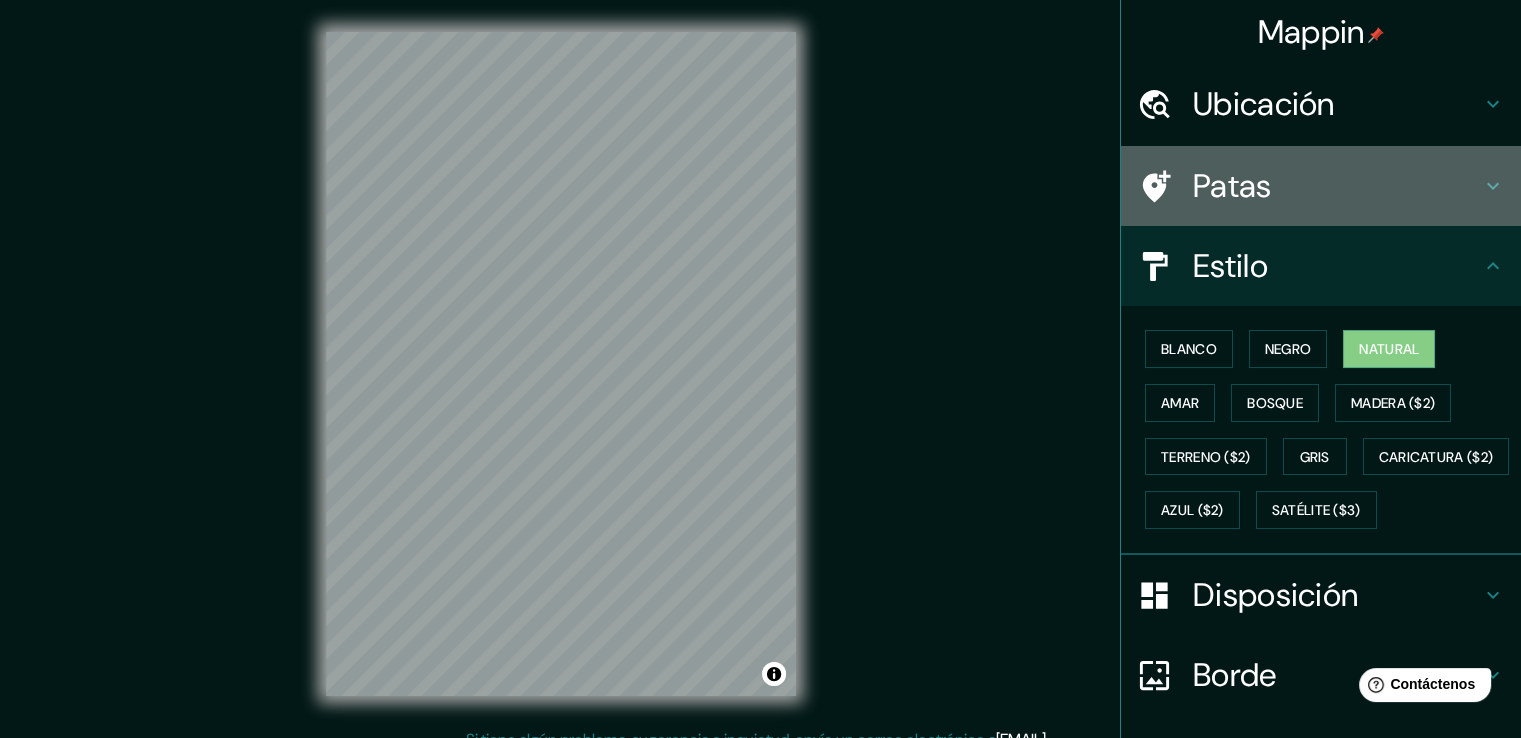 click on "Patas" at bounding box center [1337, 186] 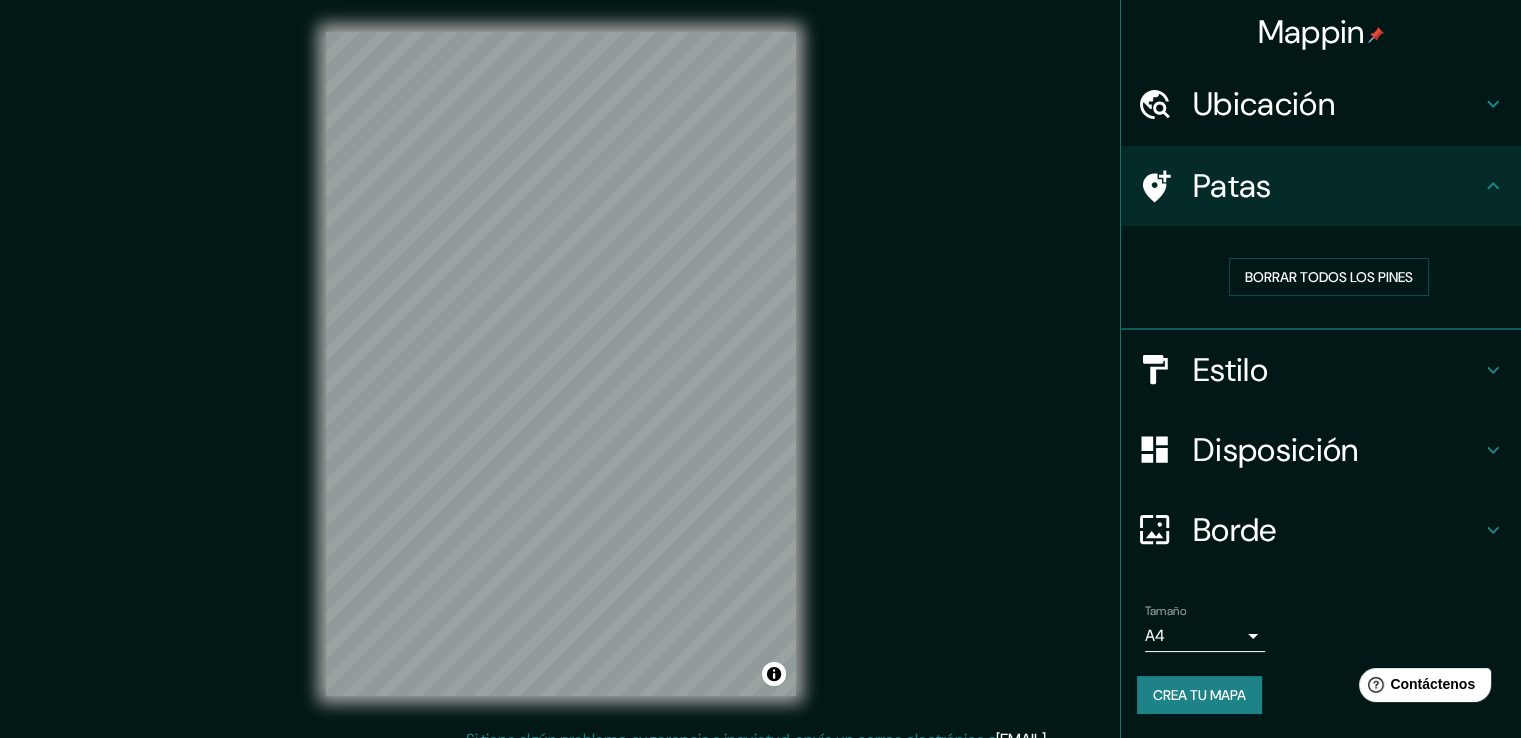 scroll, scrollTop: 22, scrollLeft: 0, axis: vertical 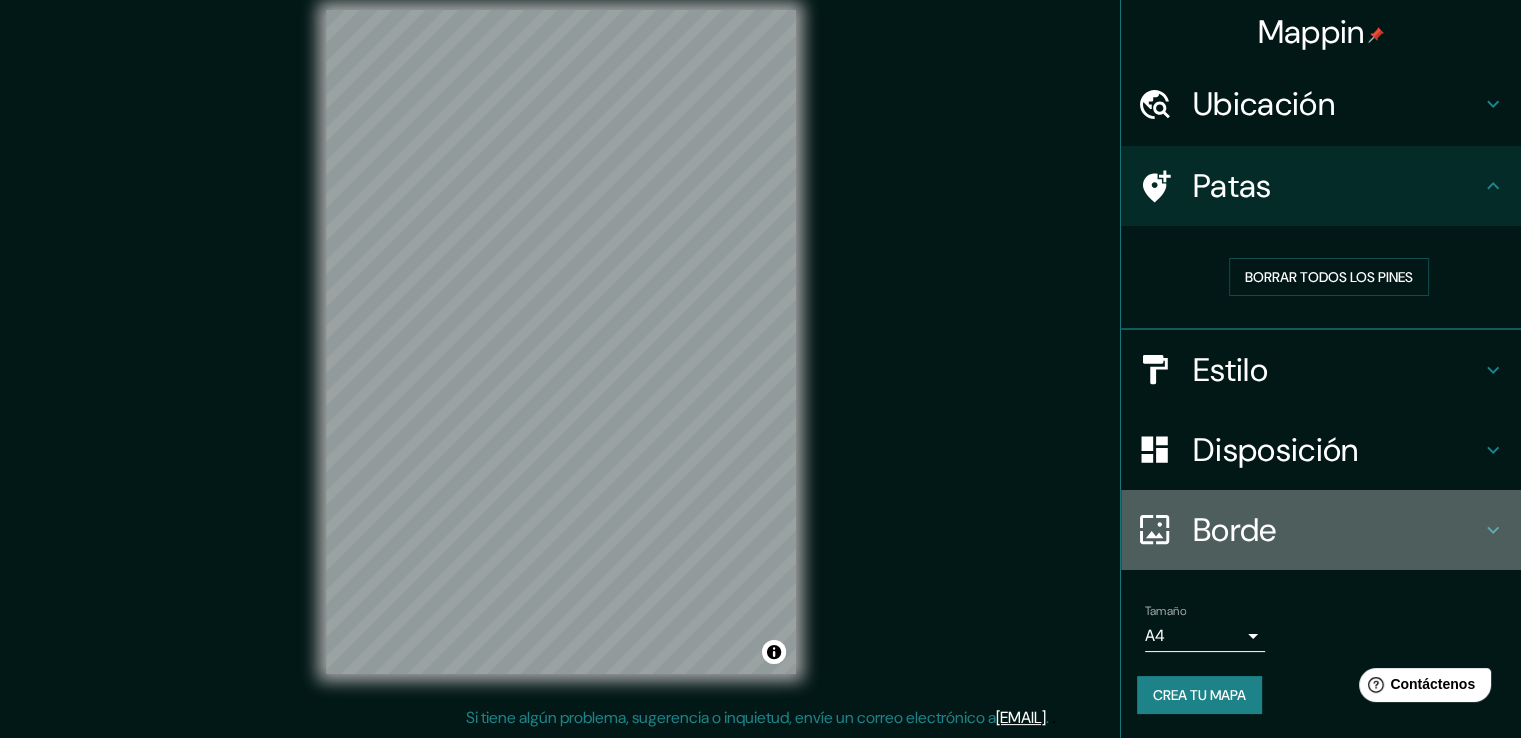 click on "Borde" at bounding box center [1235, 530] 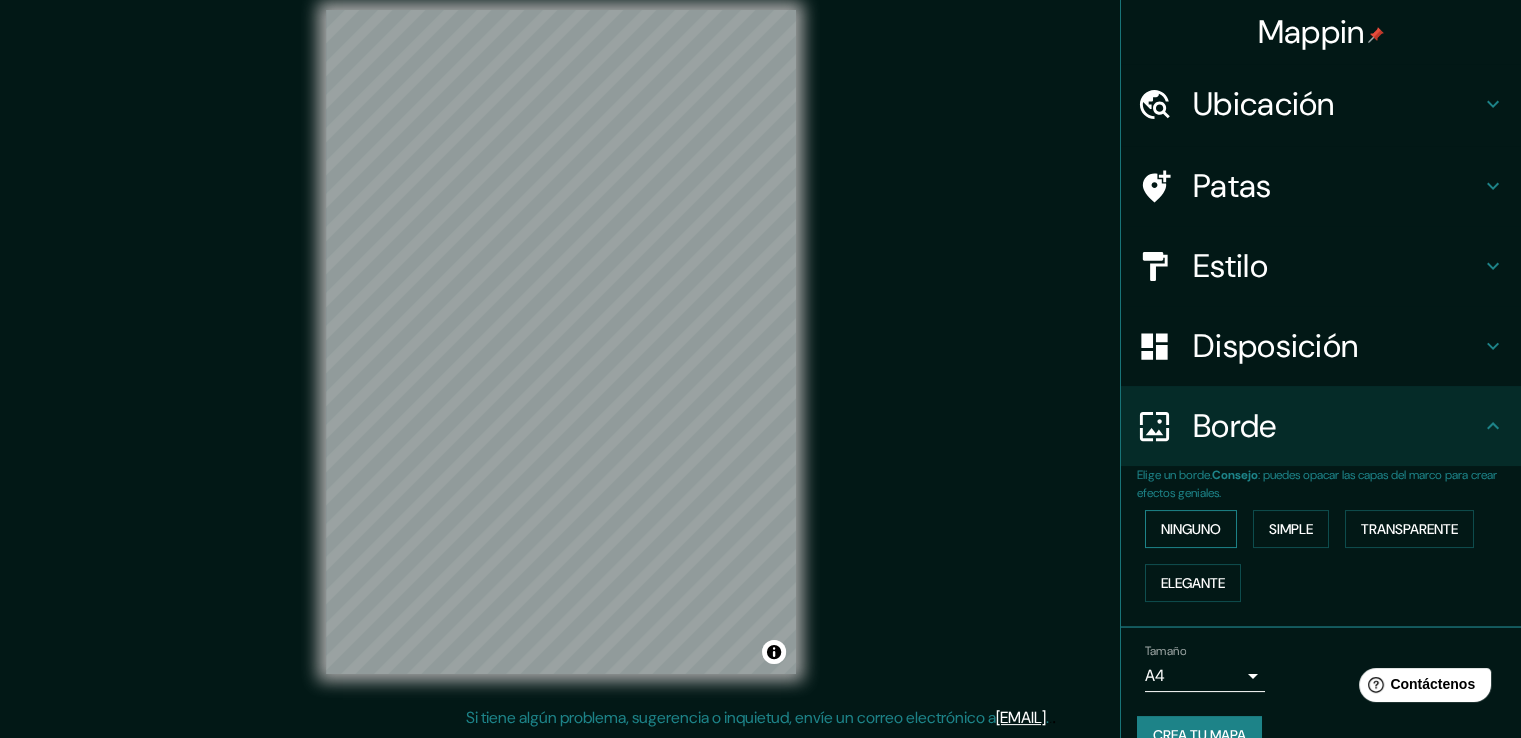 click on "Ninguno" at bounding box center [1191, 529] 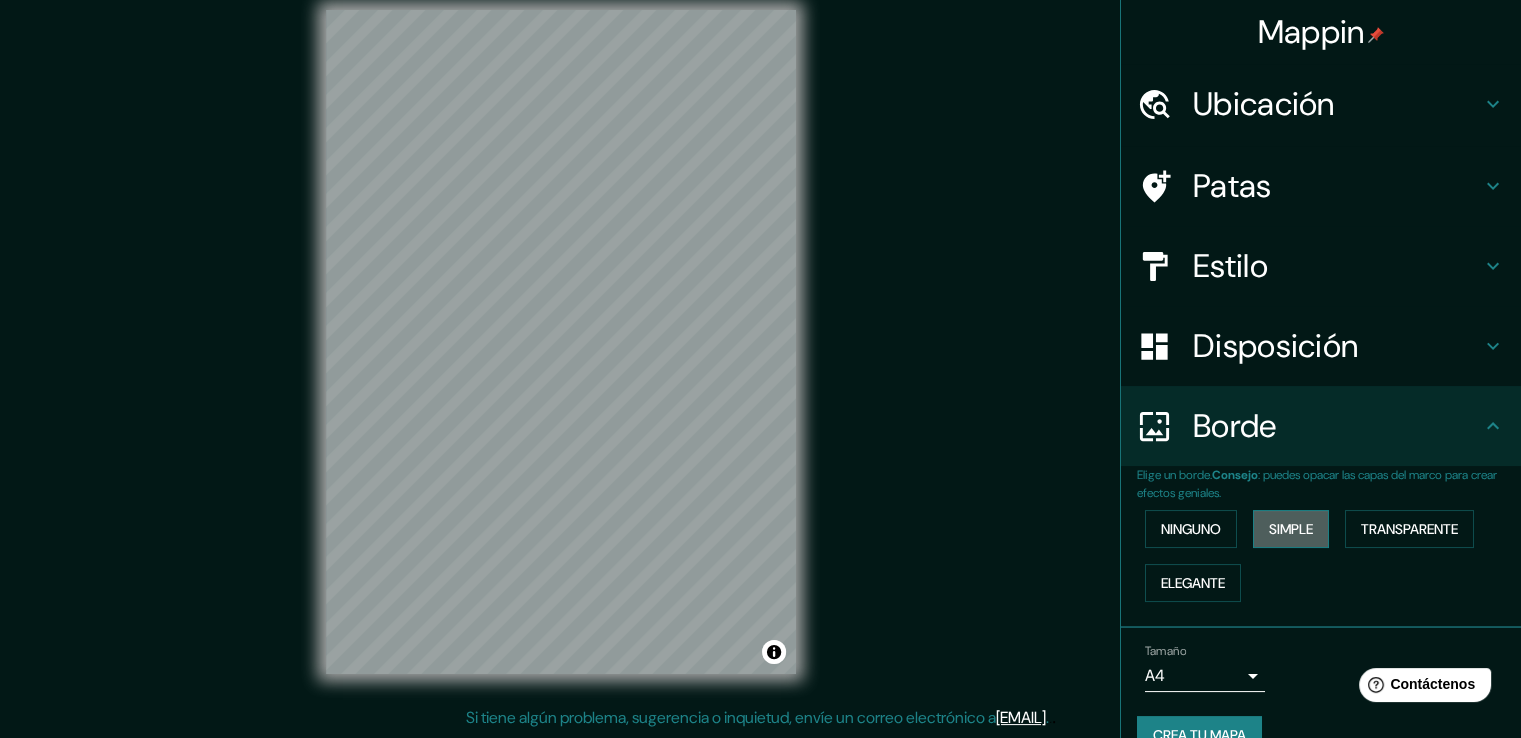 click on "Simple" at bounding box center [1291, 529] 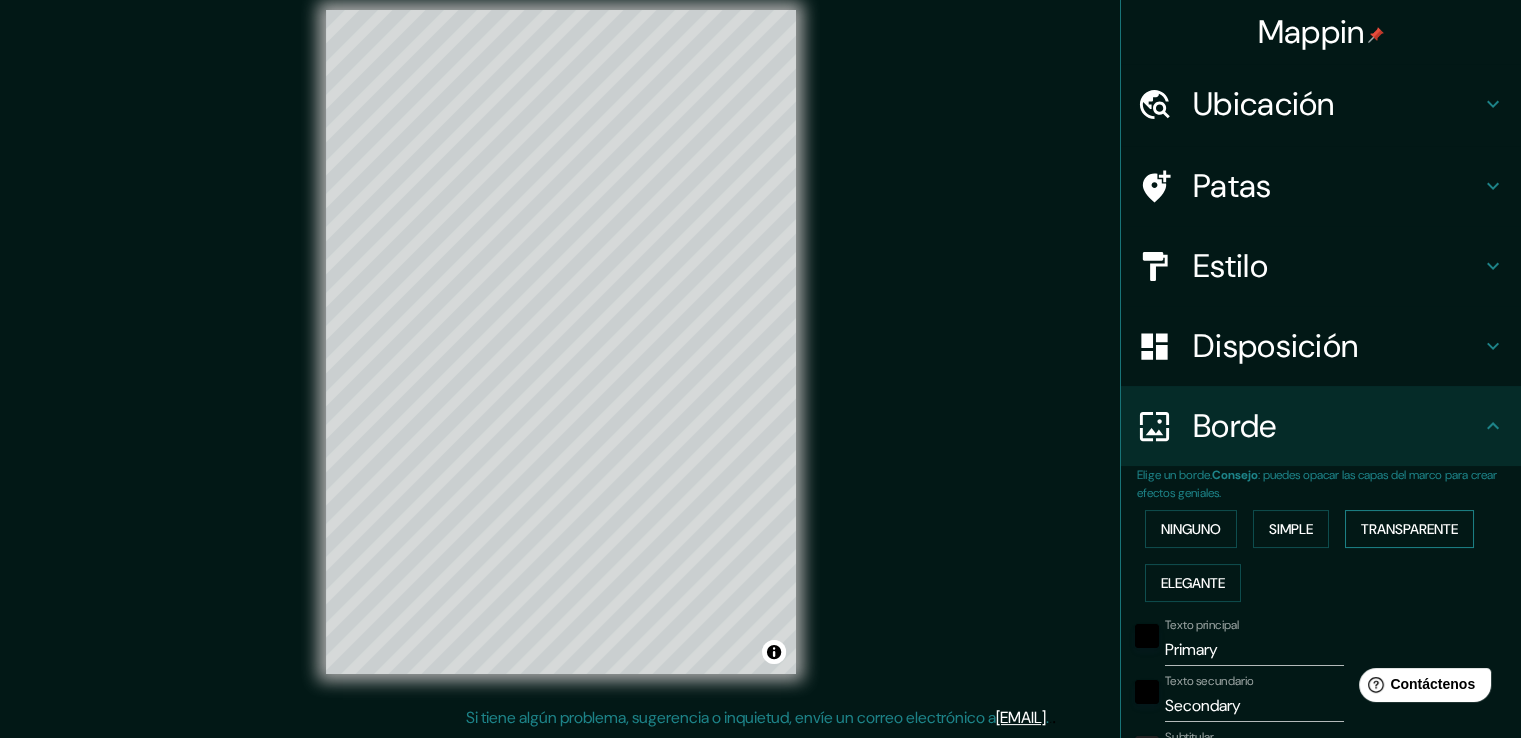 click on "Transparente" at bounding box center (1409, 529) 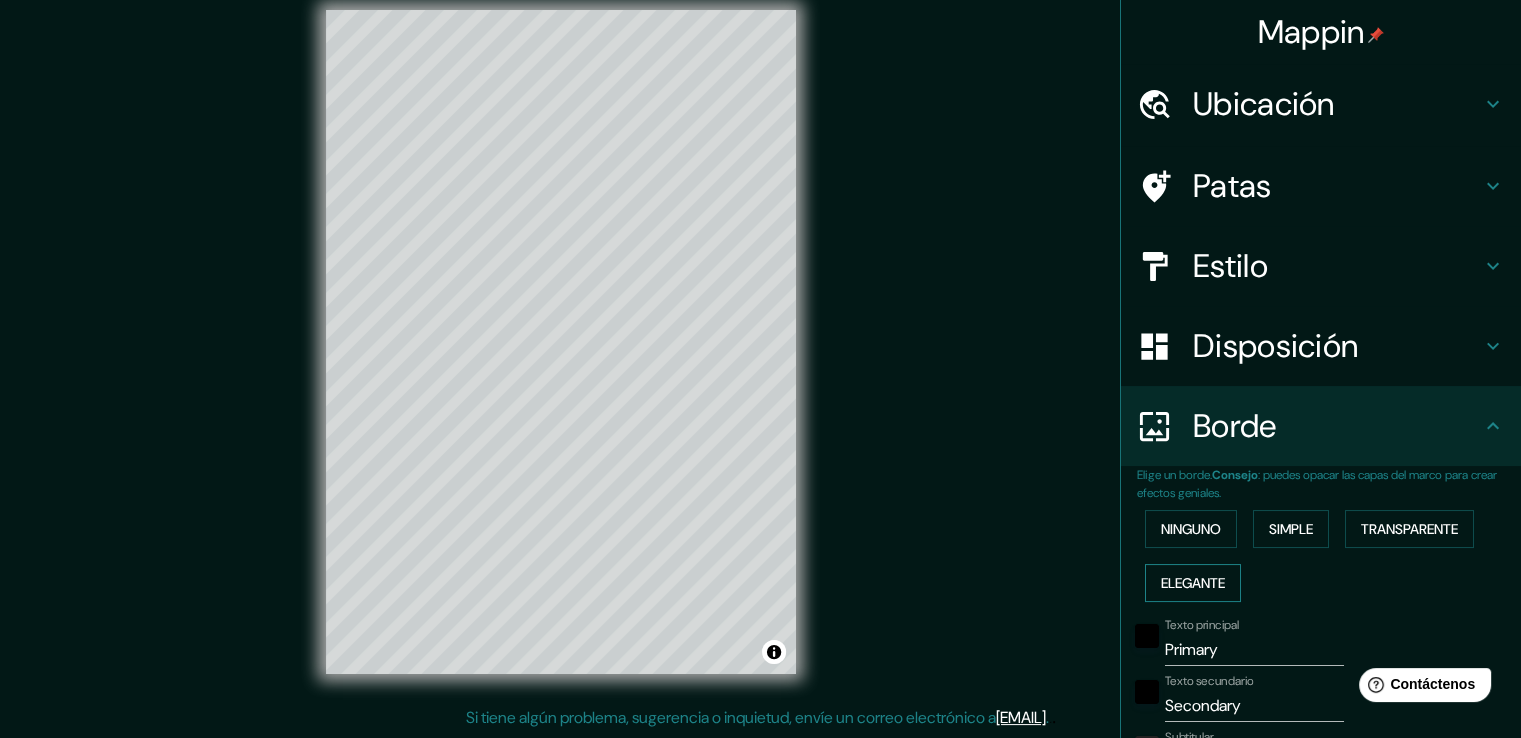 click on "Elegante" at bounding box center (1193, 583) 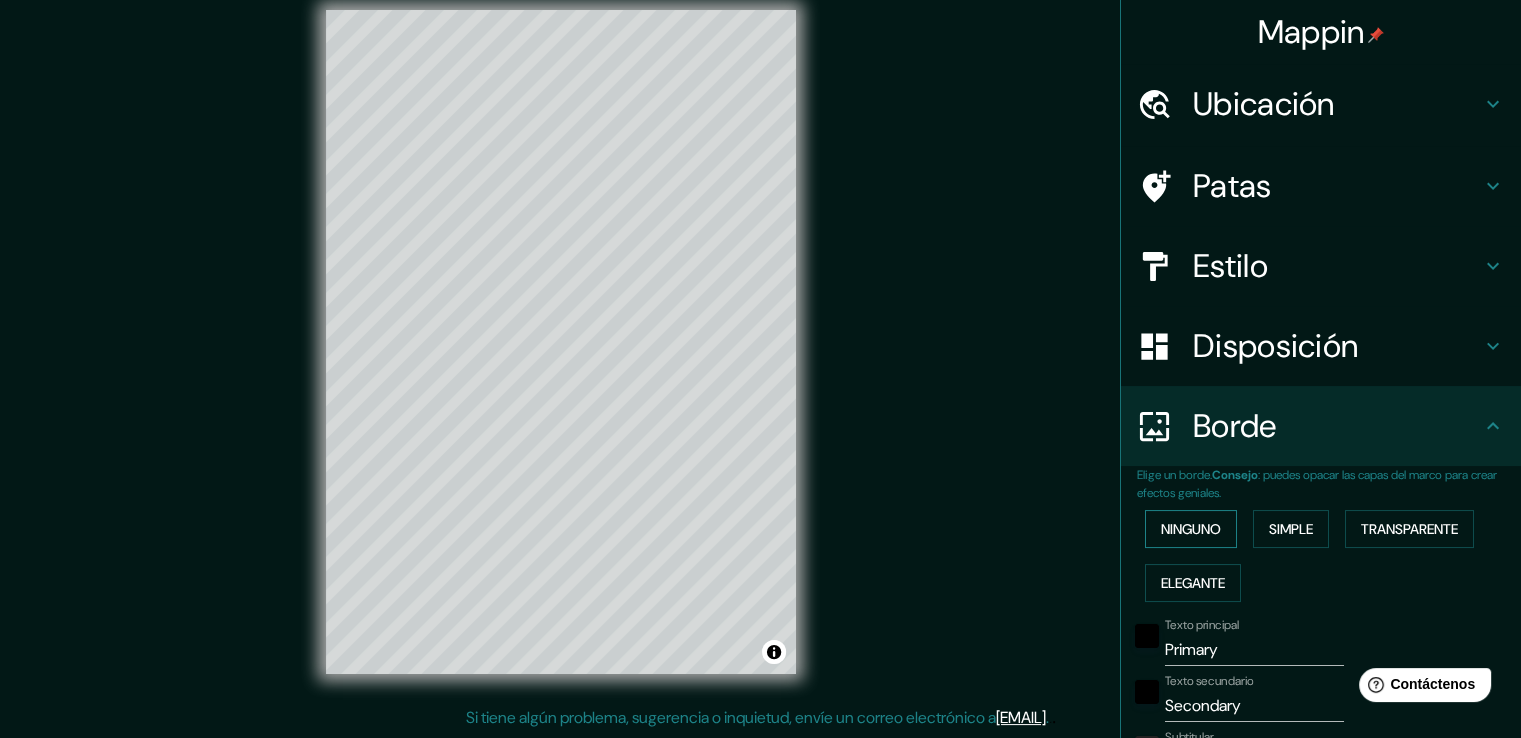 click on "Ninguno" at bounding box center (1191, 529) 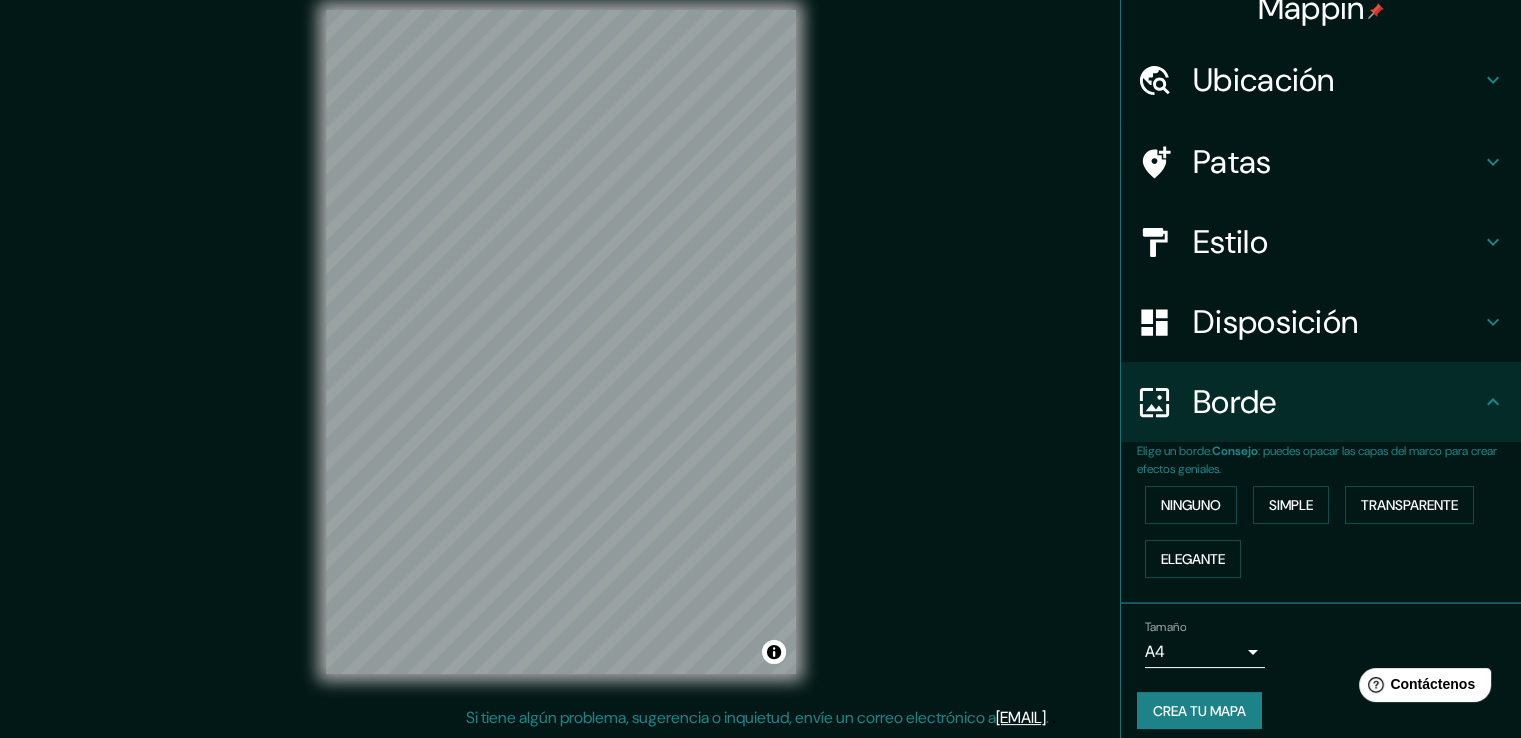 scroll, scrollTop: 37, scrollLeft: 0, axis: vertical 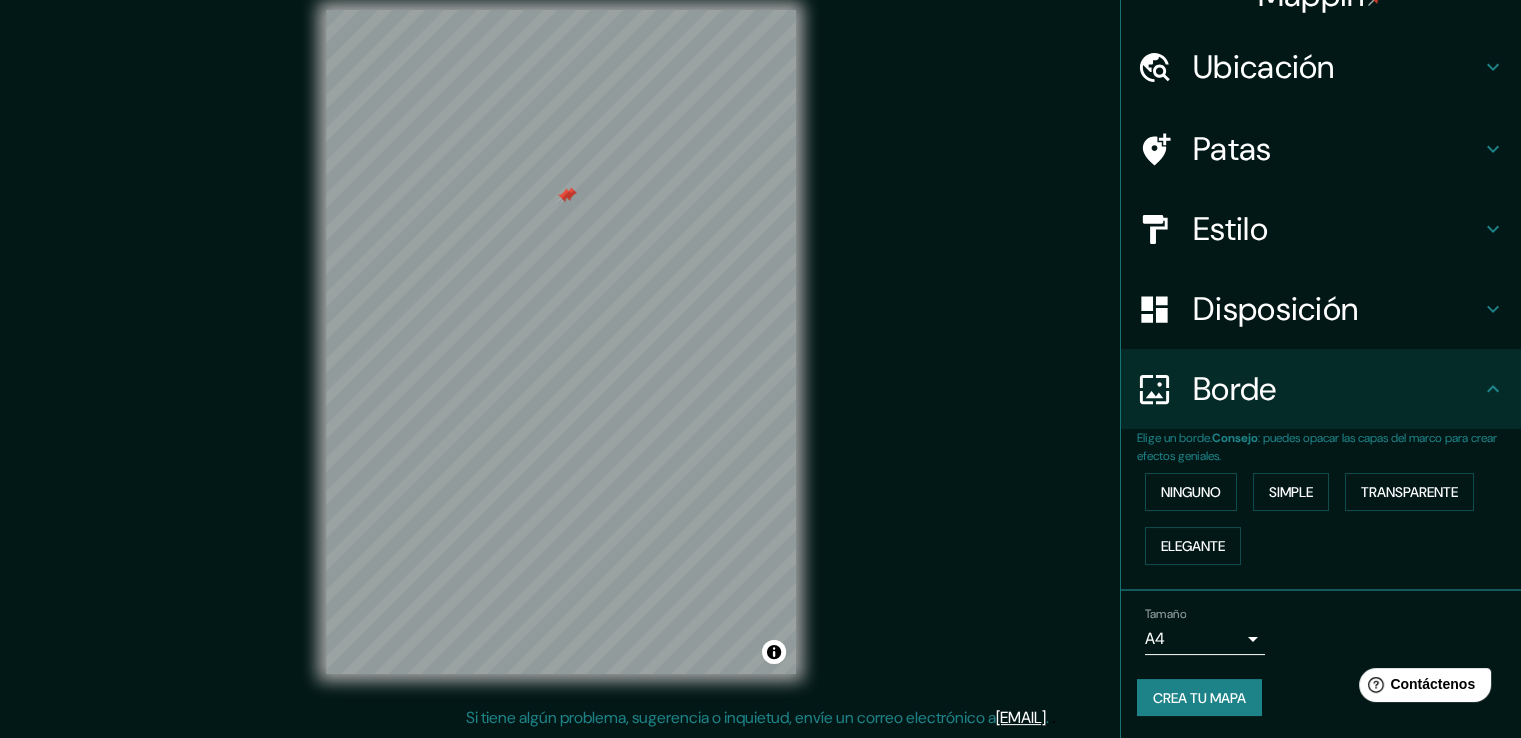 click at bounding box center [564, 196] 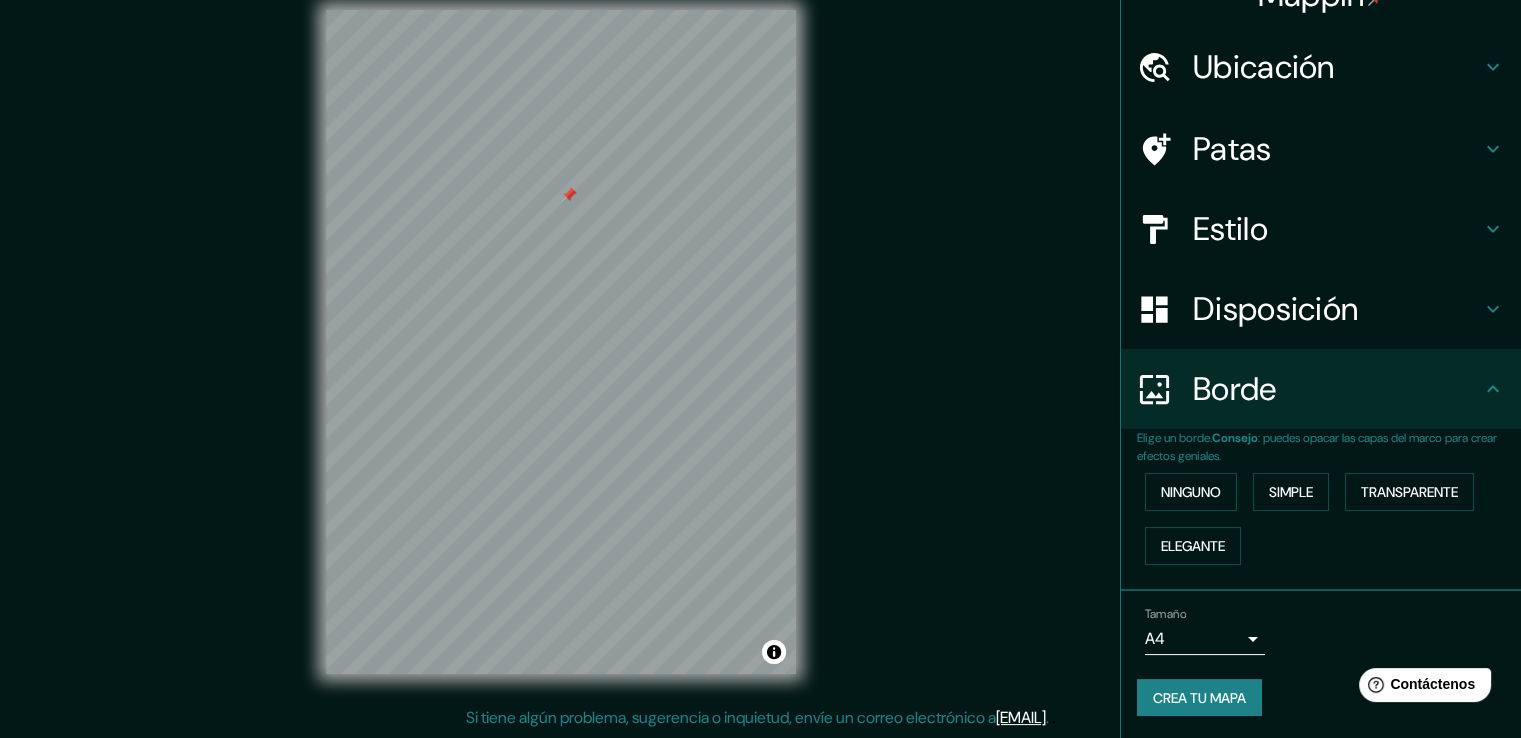 click on "Estilo" at bounding box center (1337, 229) 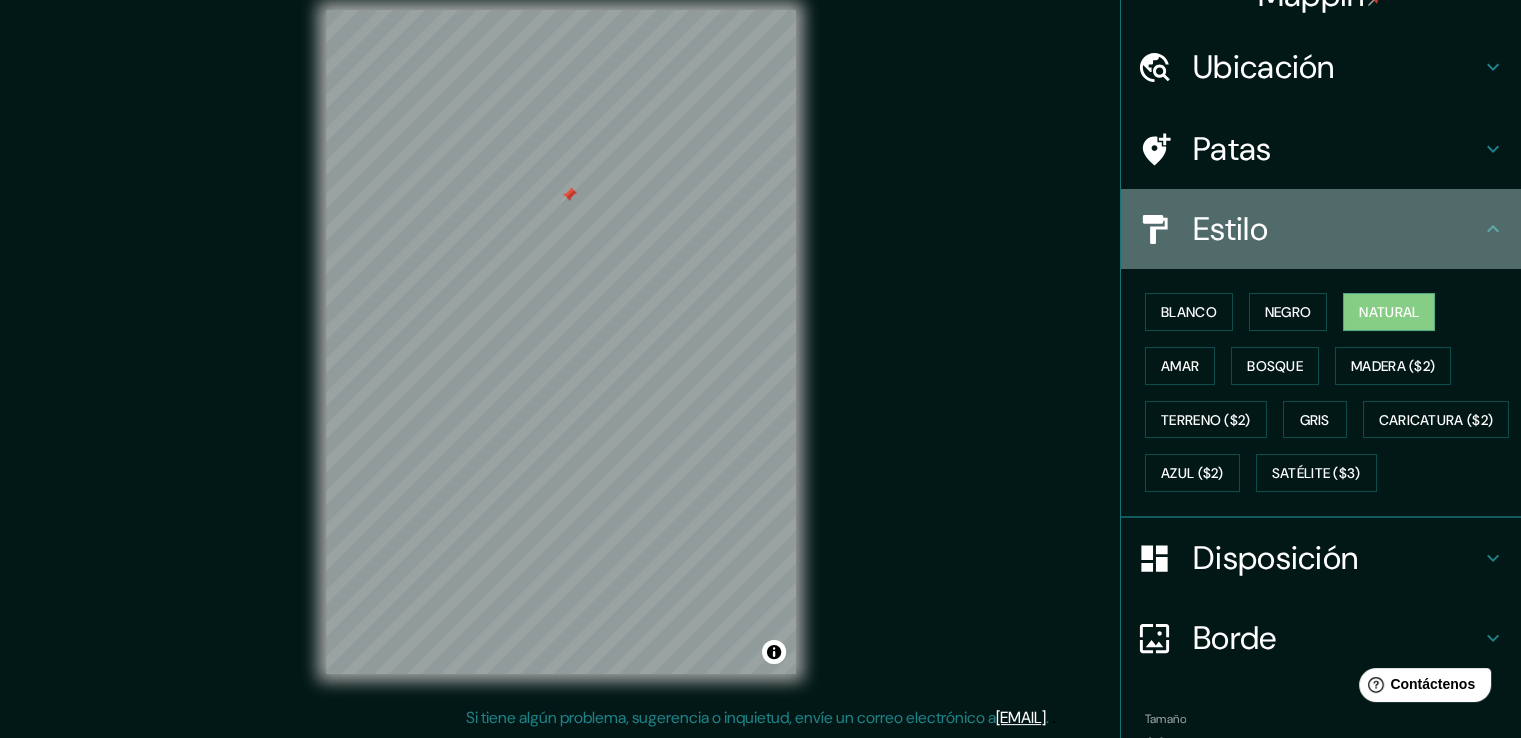 click on "Estilo" at bounding box center [1337, 229] 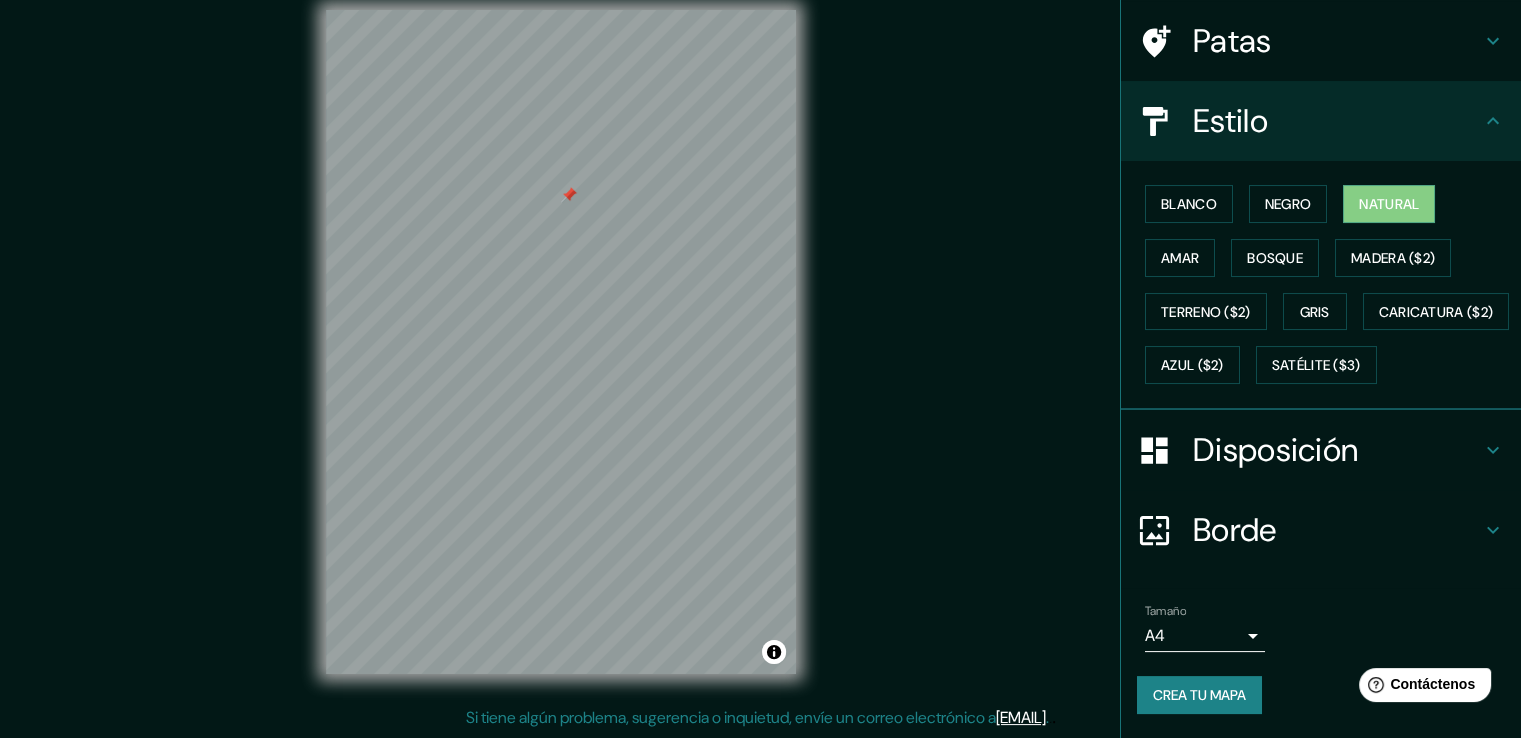 scroll, scrollTop: 0, scrollLeft: 0, axis: both 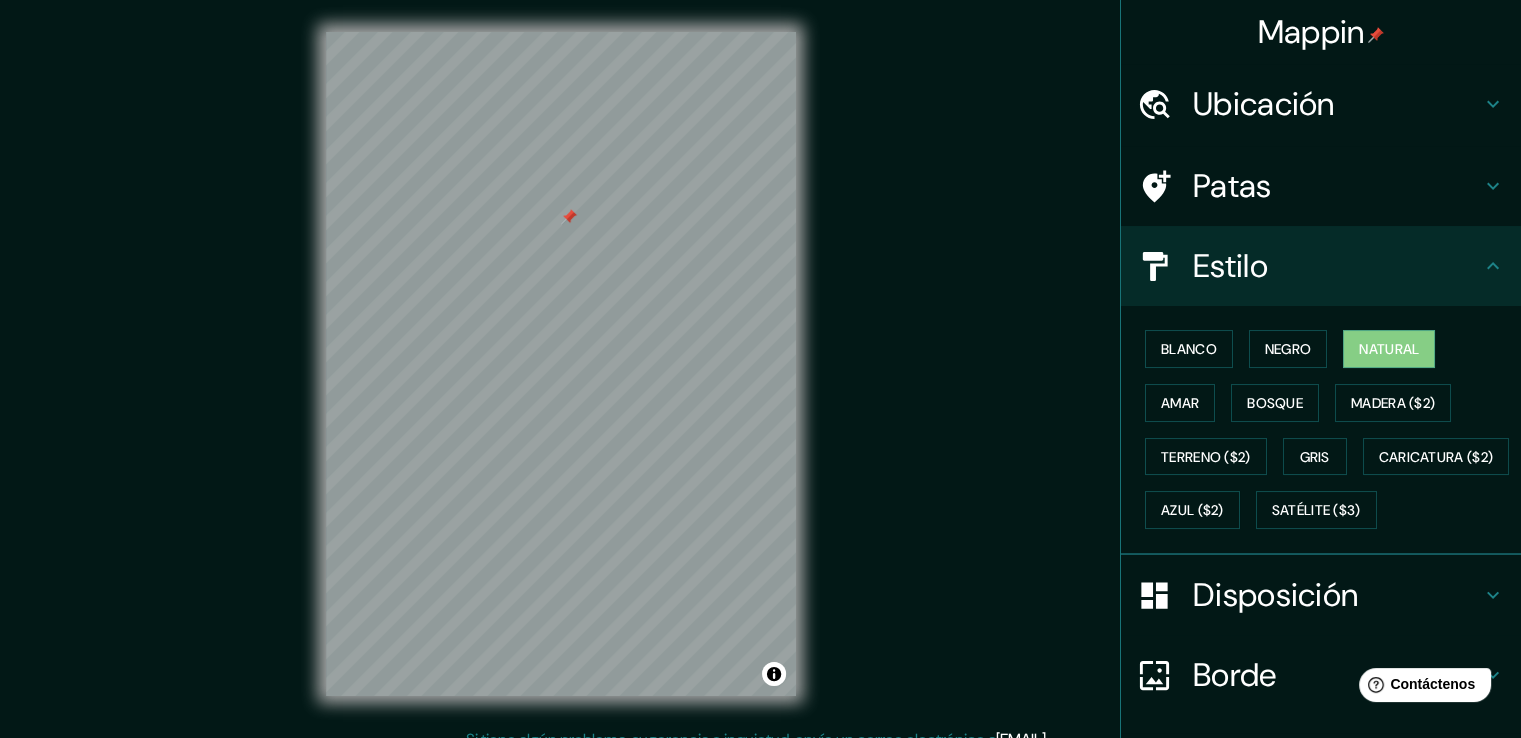 click on "Patas" at bounding box center (1337, 186) 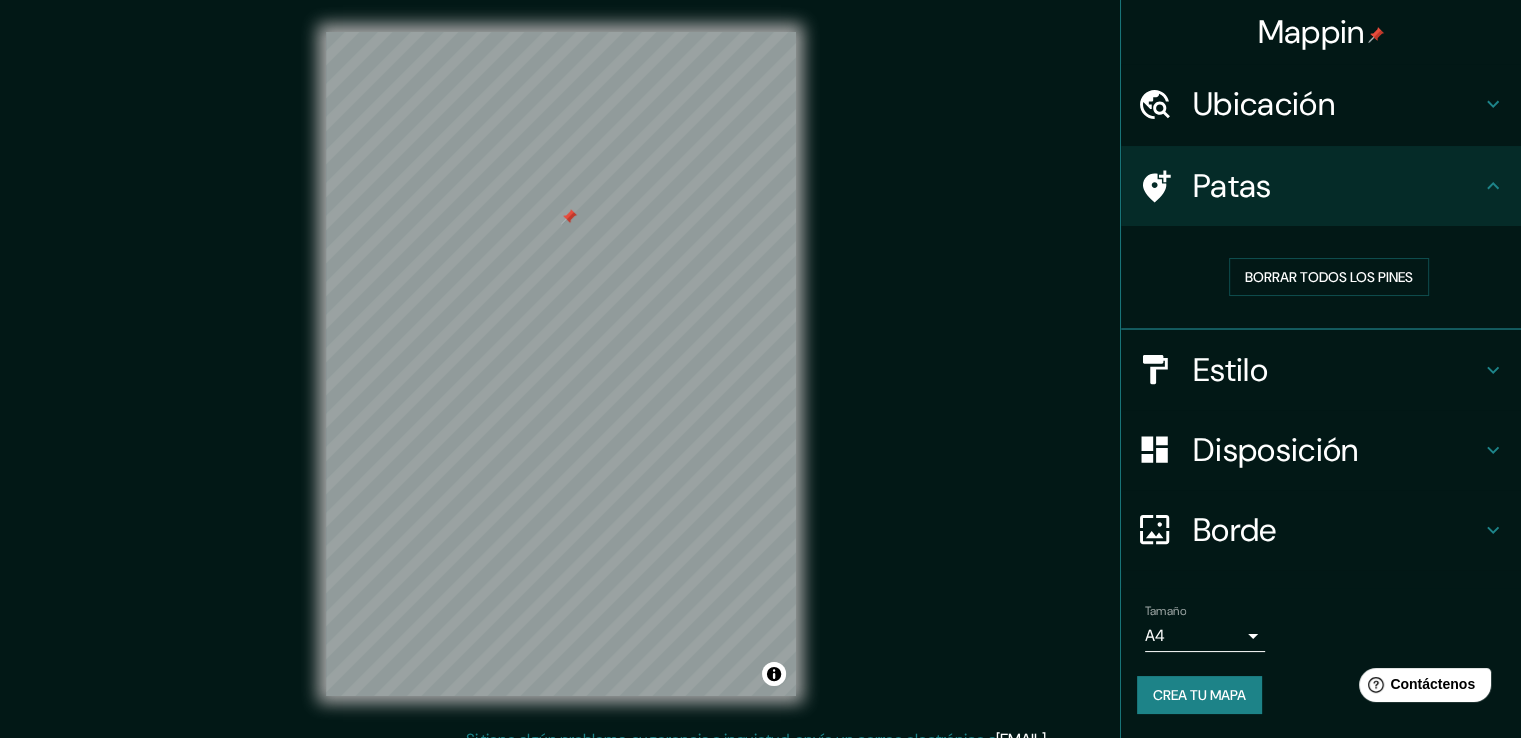 click on "Patas" at bounding box center (1337, 186) 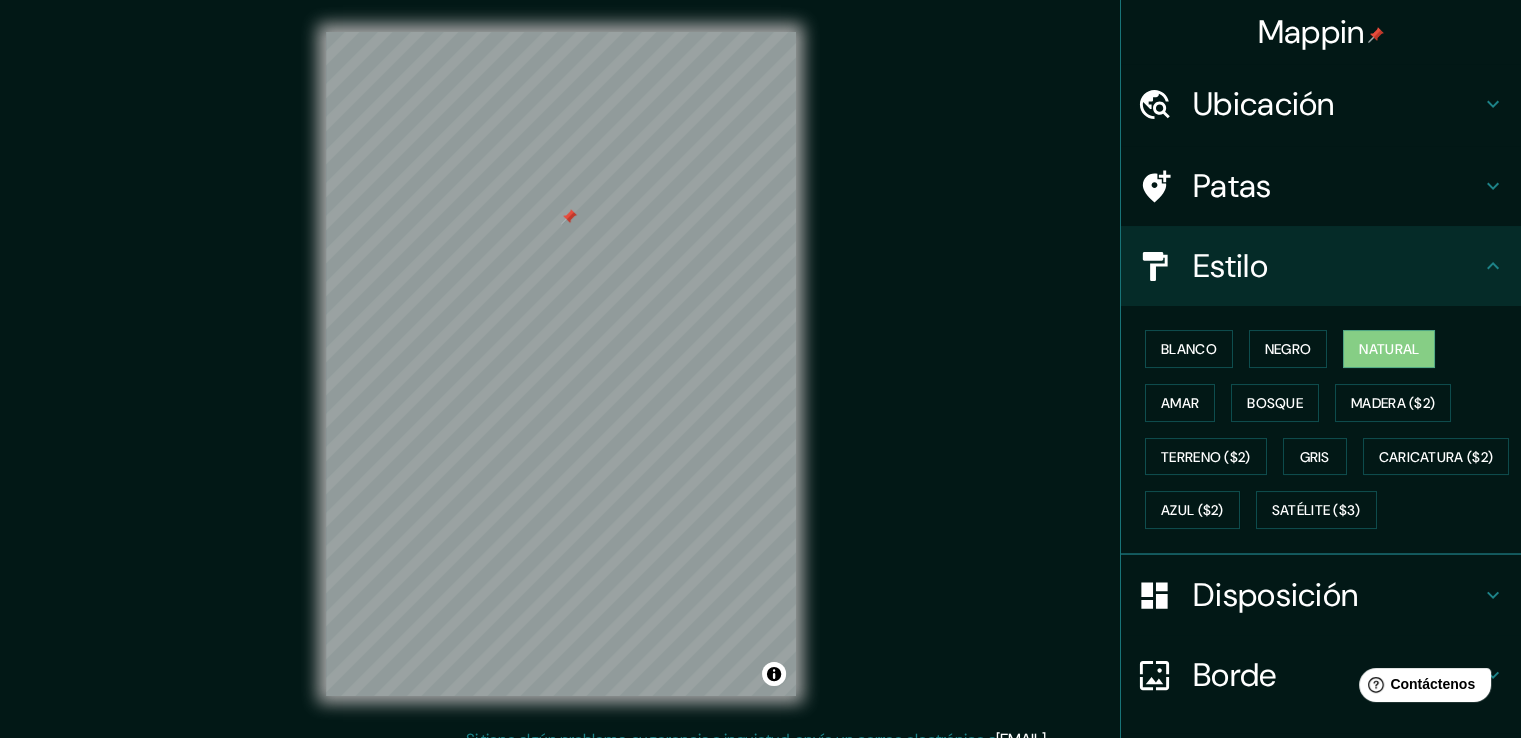 click on "Estilo" at bounding box center [1321, 266] 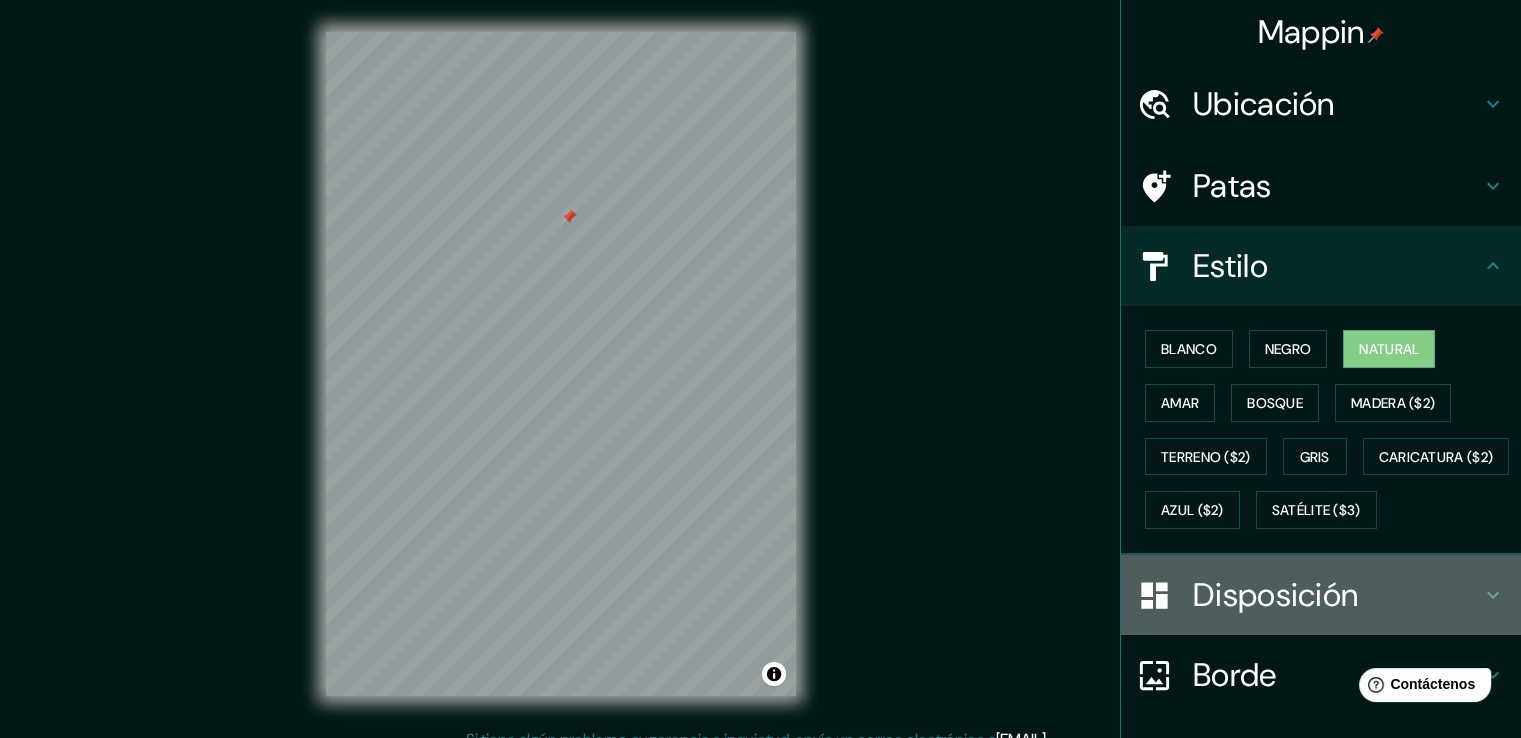 click on "Disposición" at bounding box center [1275, 595] 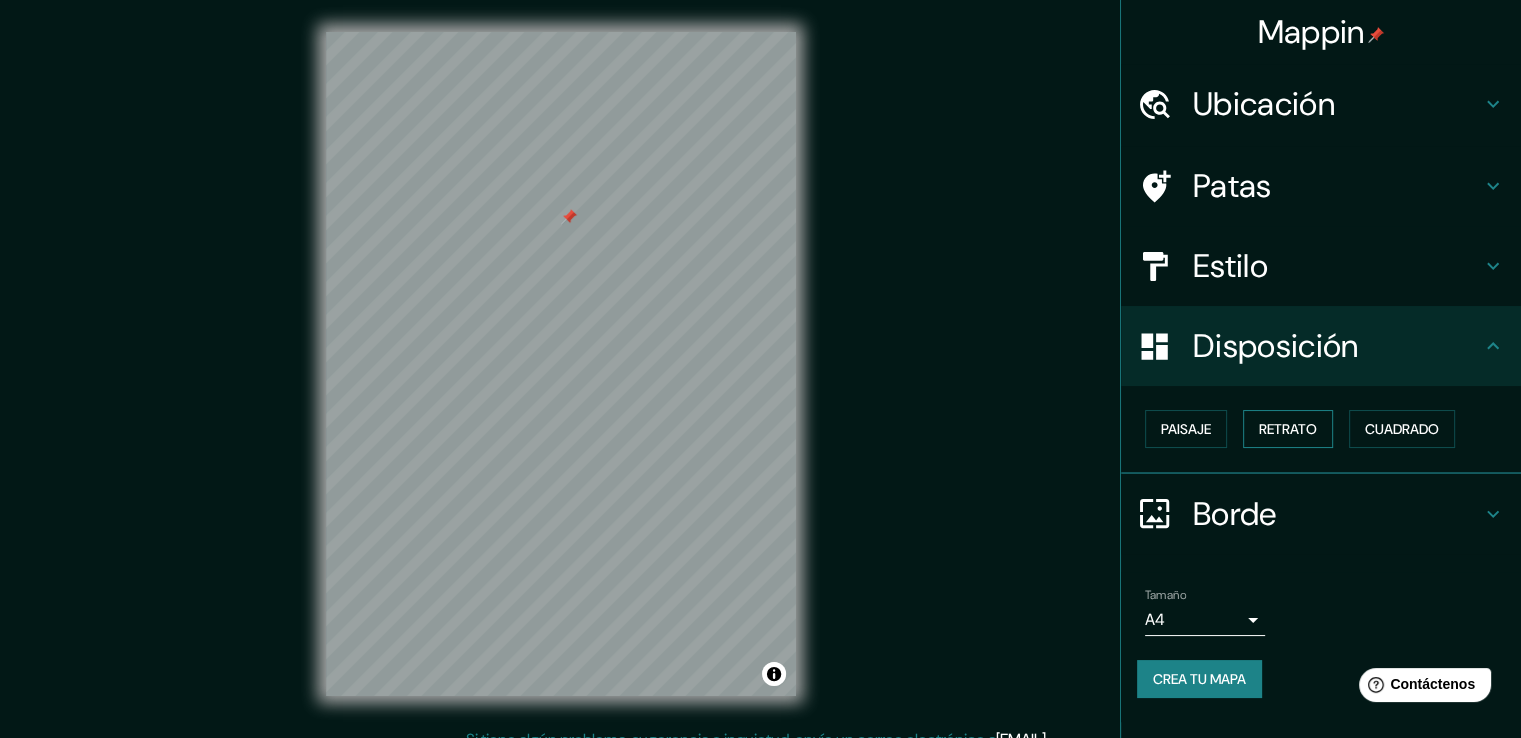 click on "Retrato" at bounding box center (1288, 429) 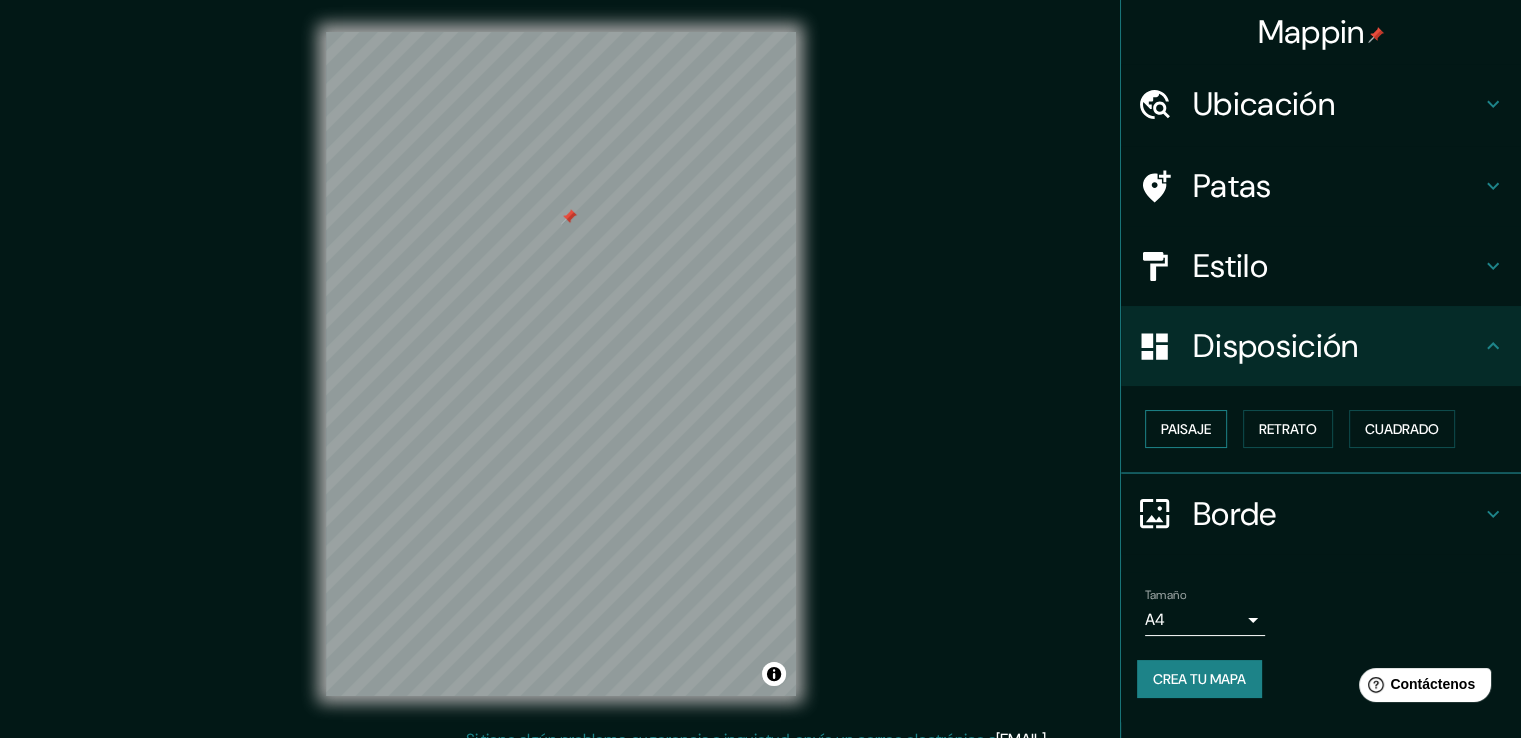 click on "Paisaje" at bounding box center [1186, 429] 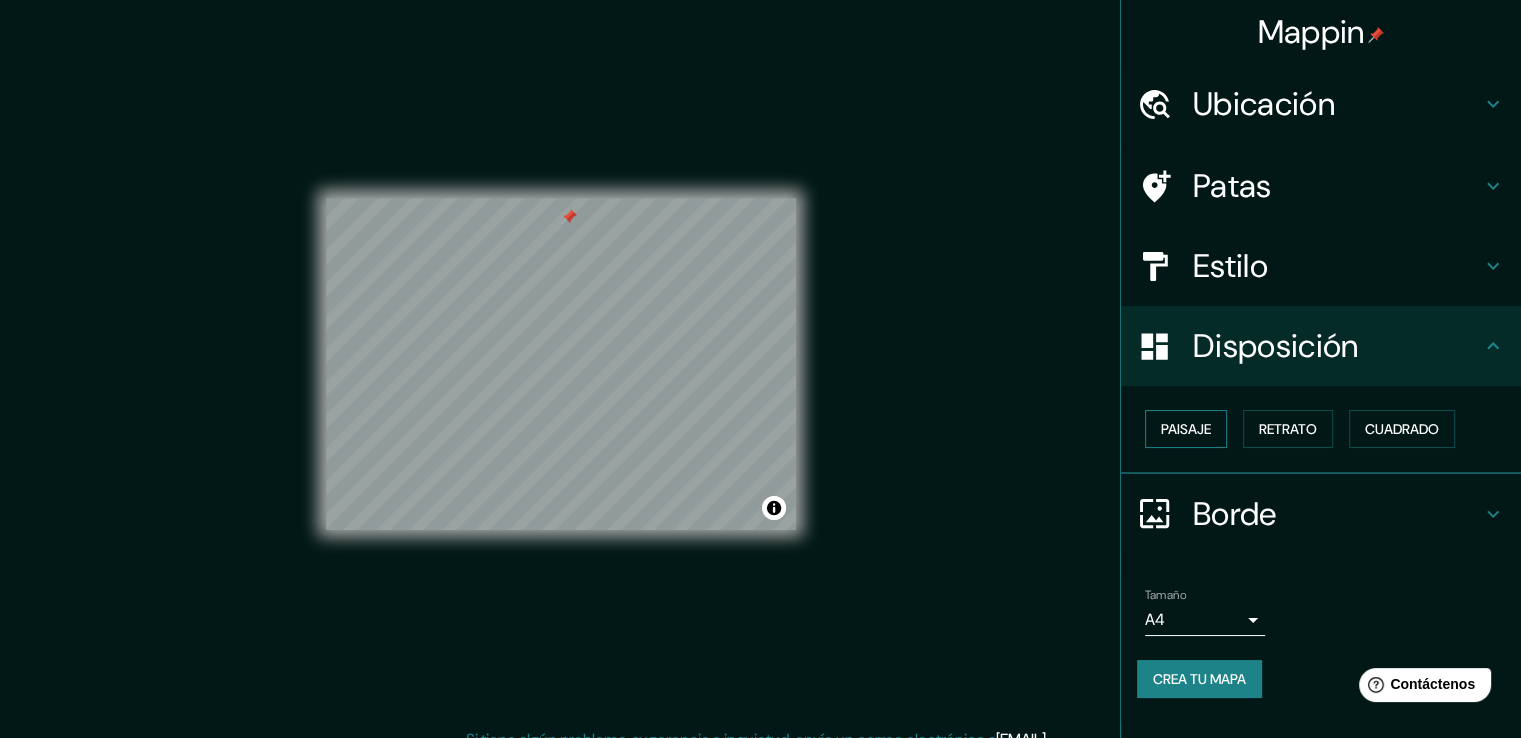 click on "Paisaje" at bounding box center (1186, 429) 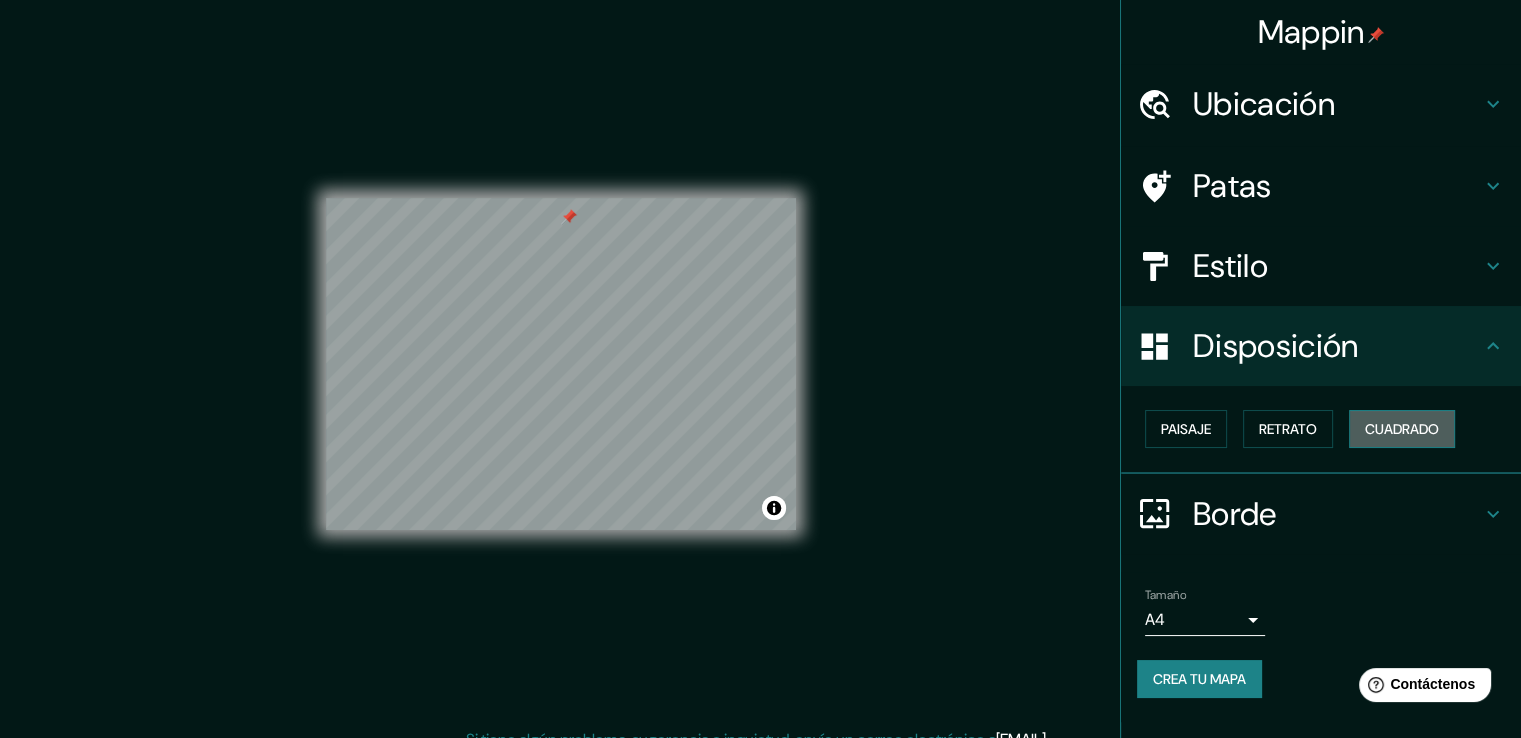 click on "Cuadrado" at bounding box center [1402, 429] 